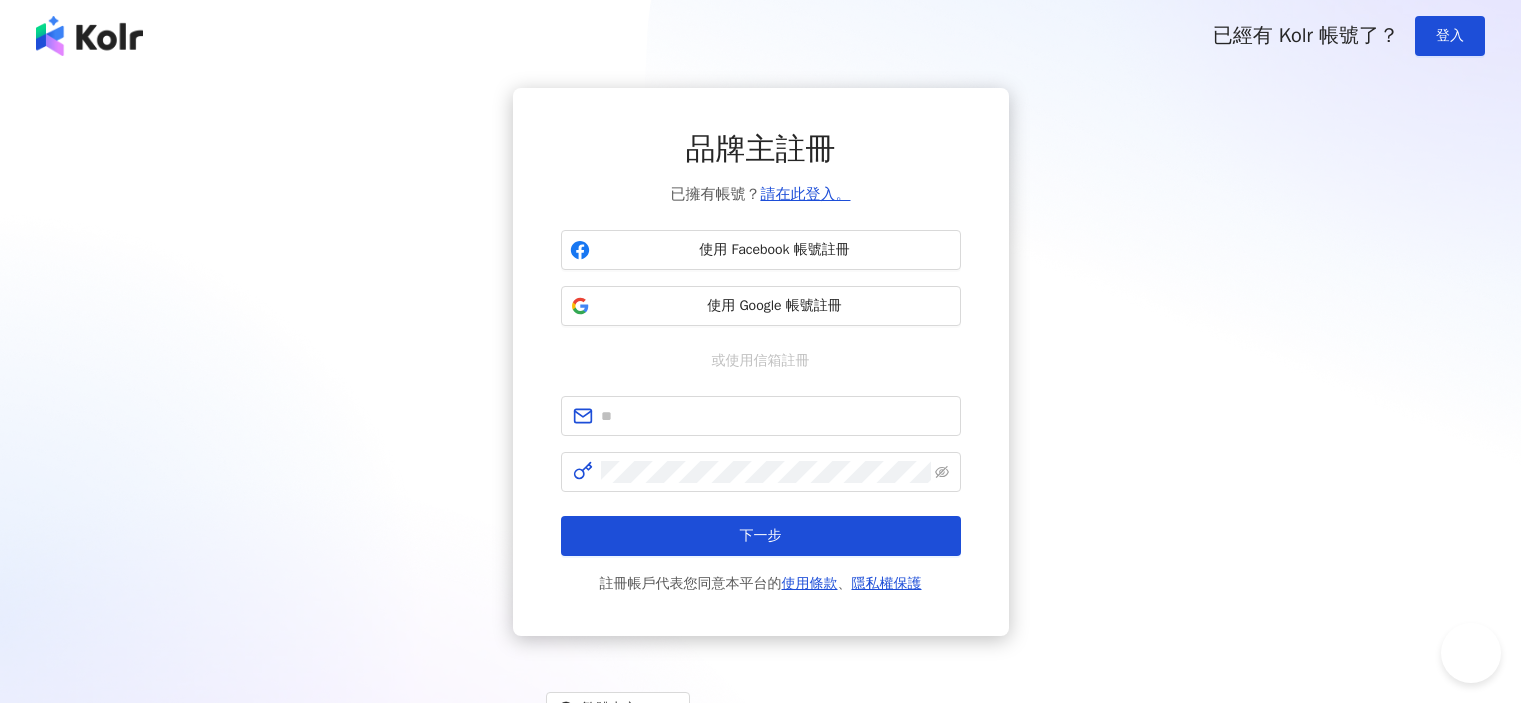 scroll, scrollTop: 0, scrollLeft: 0, axis: both 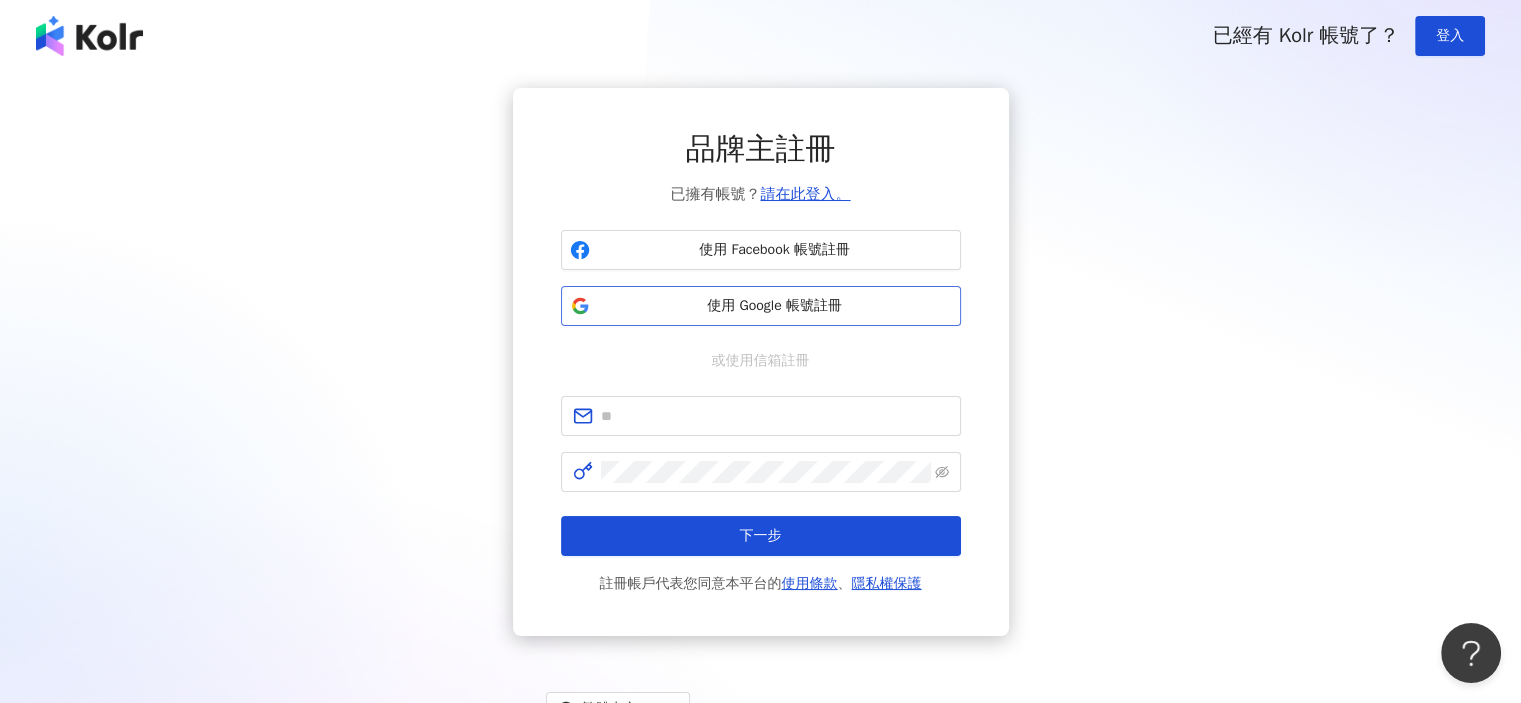 click on "使用 Google 帳號註冊" at bounding box center (775, 306) 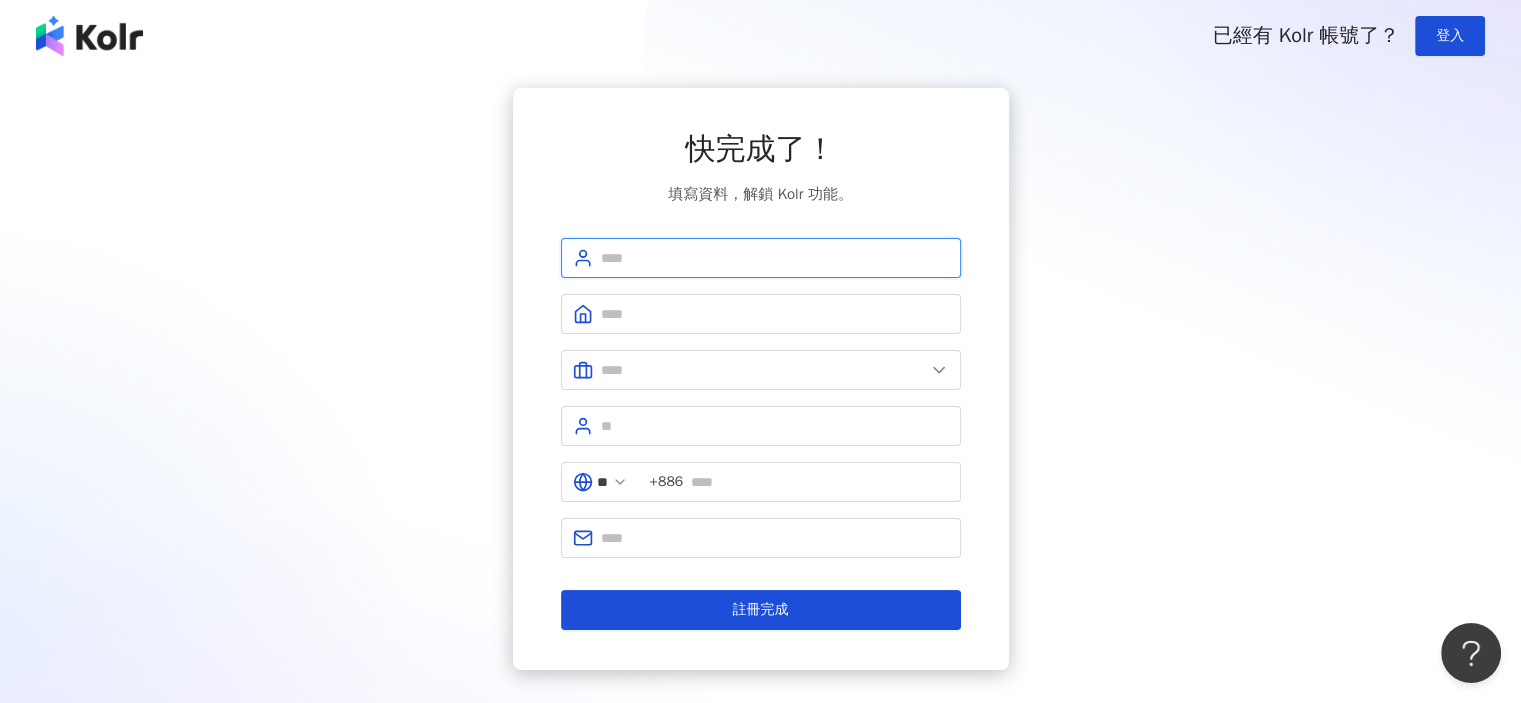 click at bounding box center (775, 258) 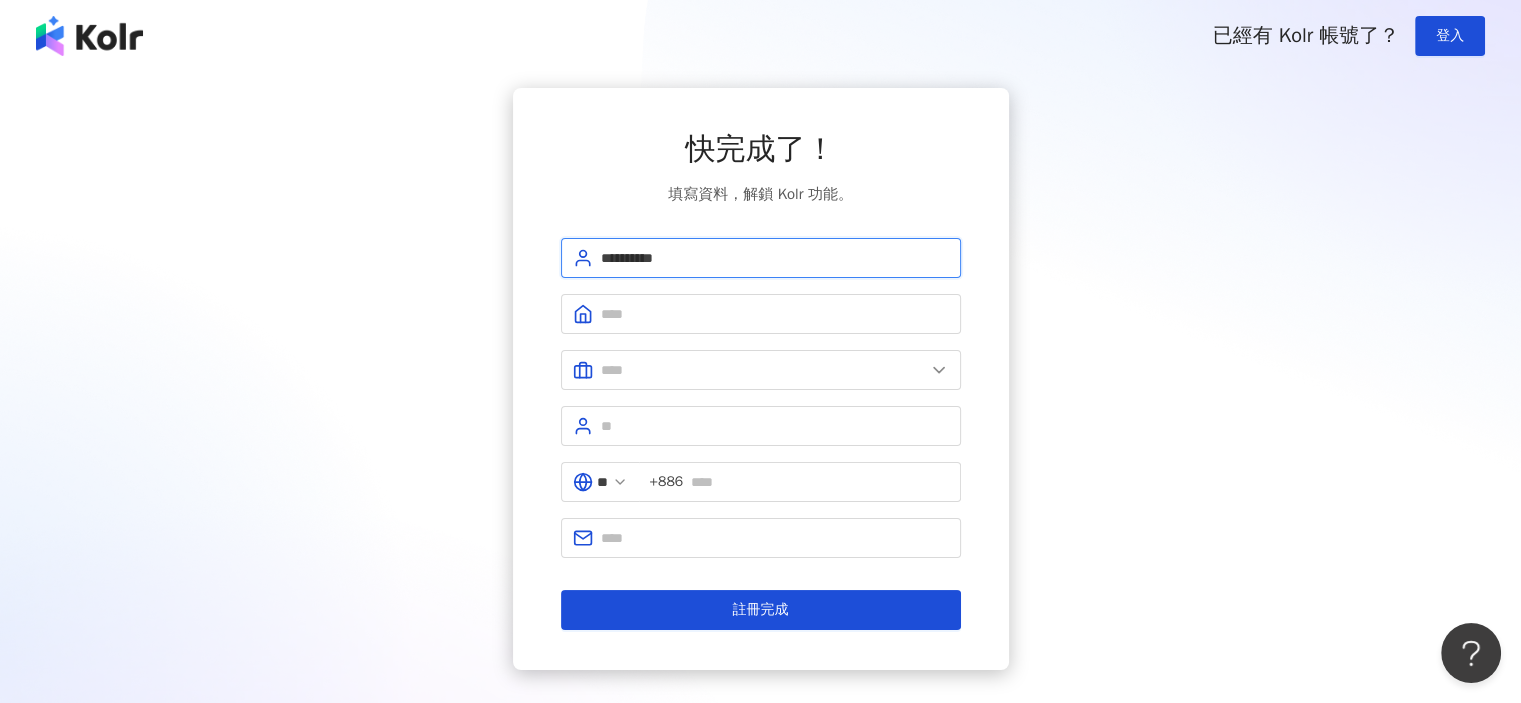 type on "**********" 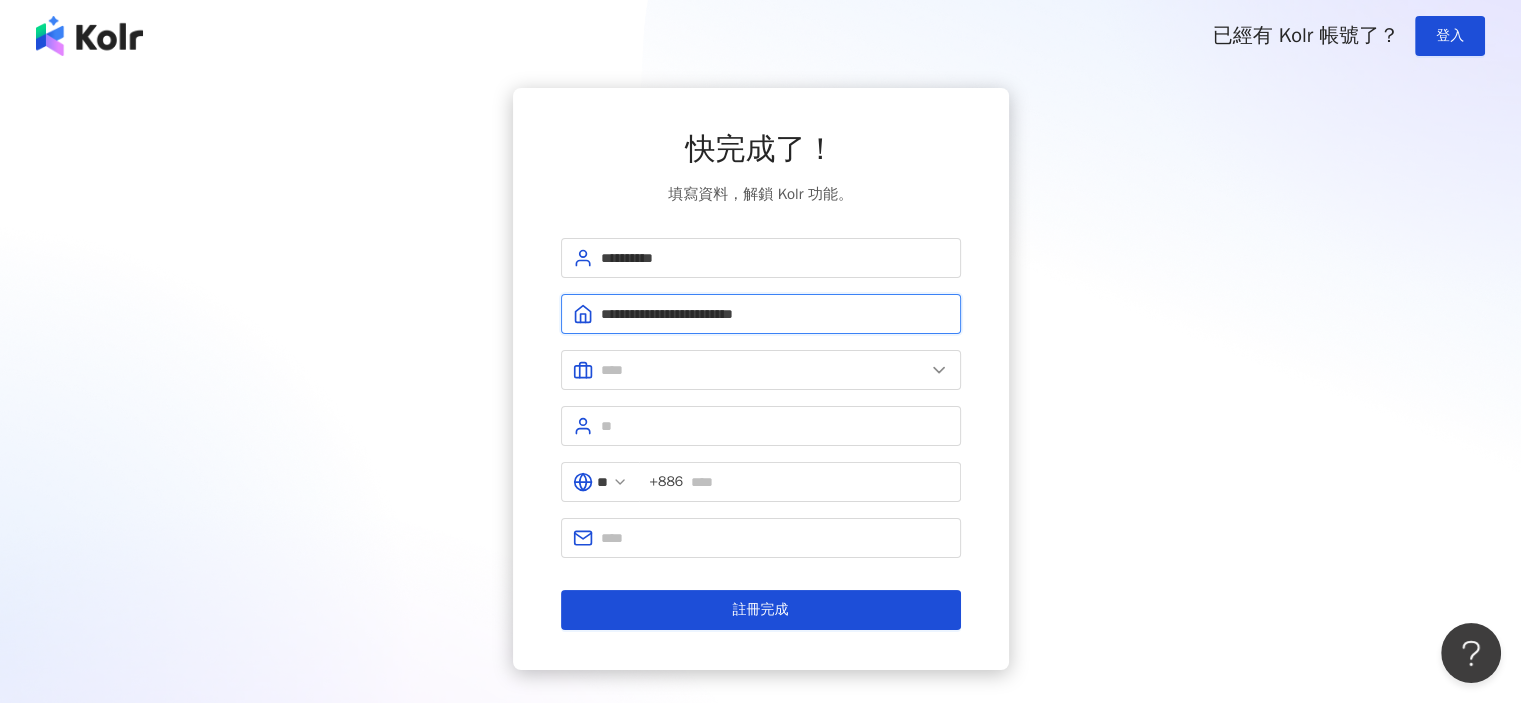 type on "**********" 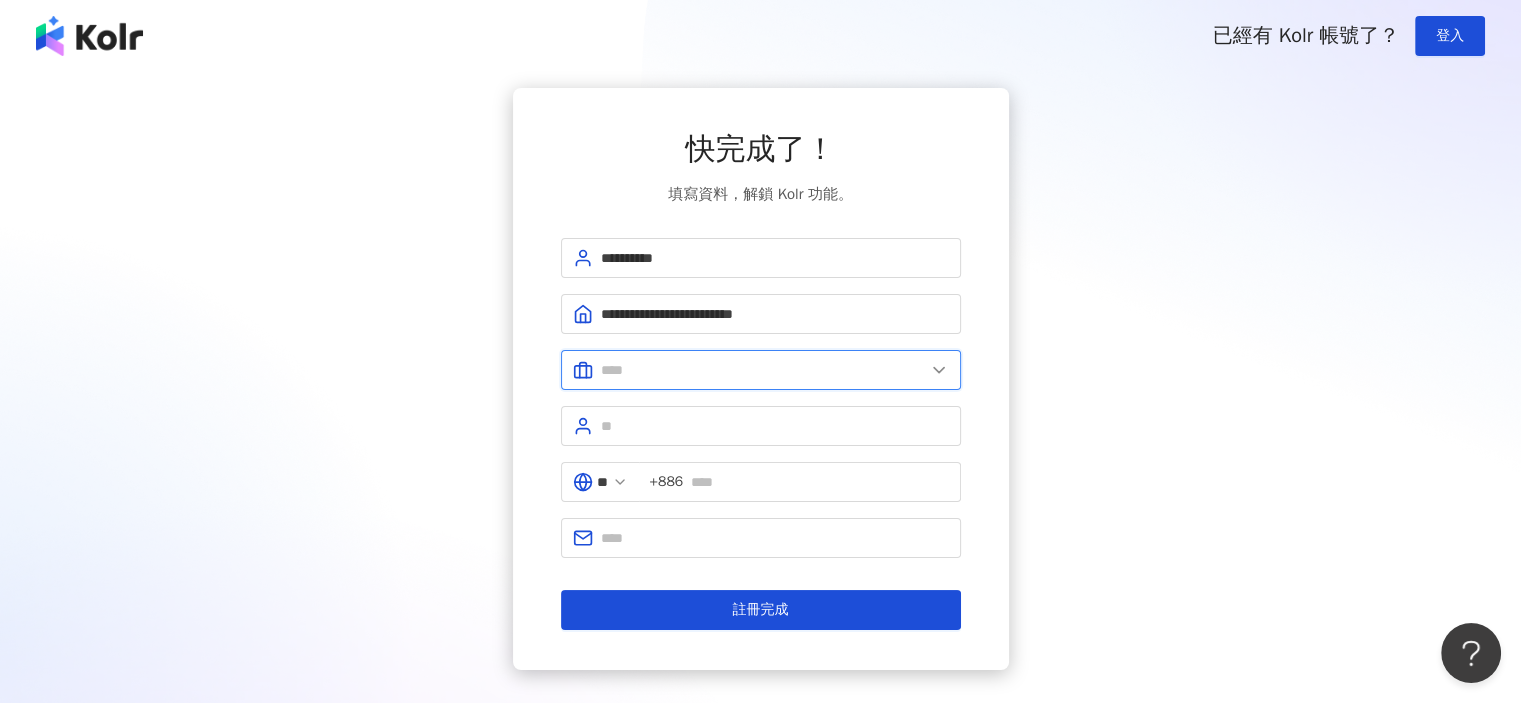 click at bounding box center (763, 370) 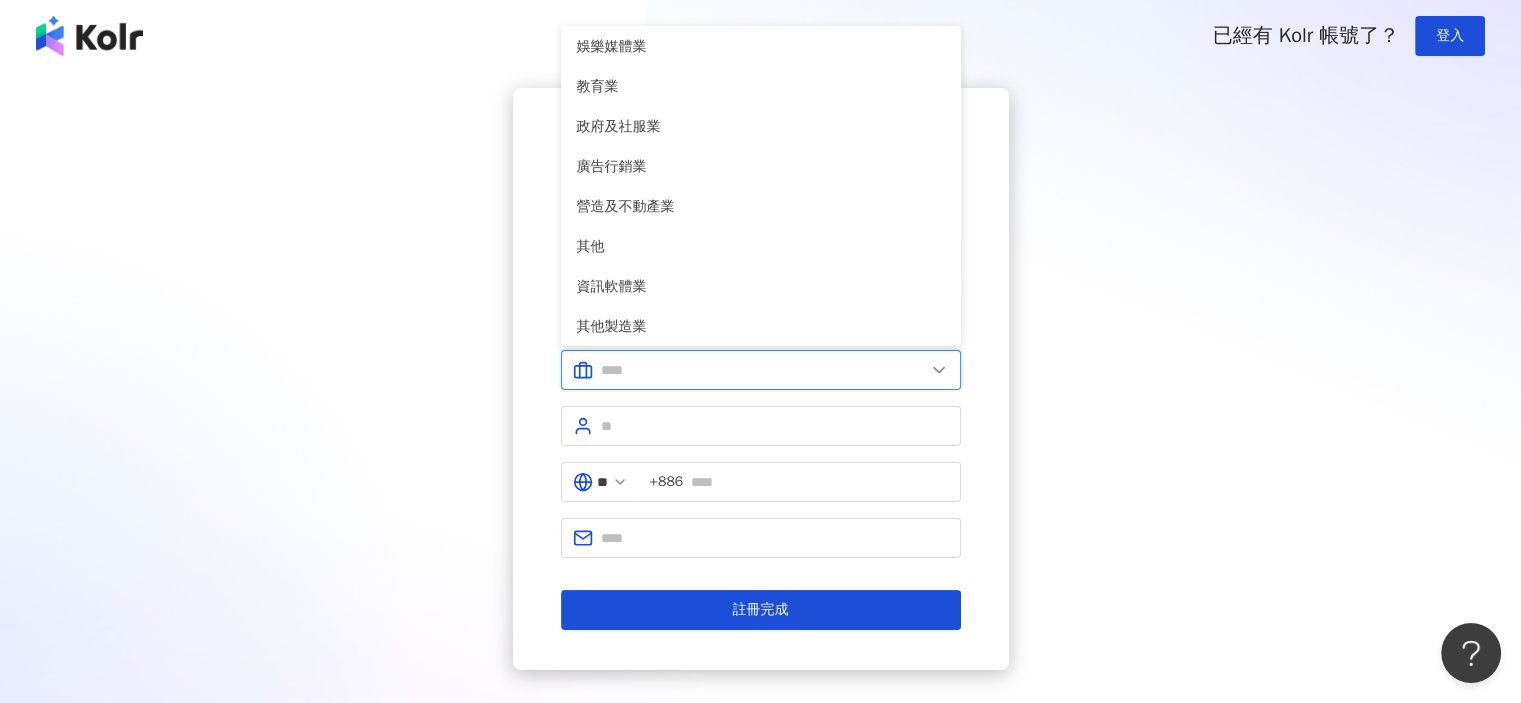 scroll, scrollTop: 408, scrollLeft: 0, axis: vertical 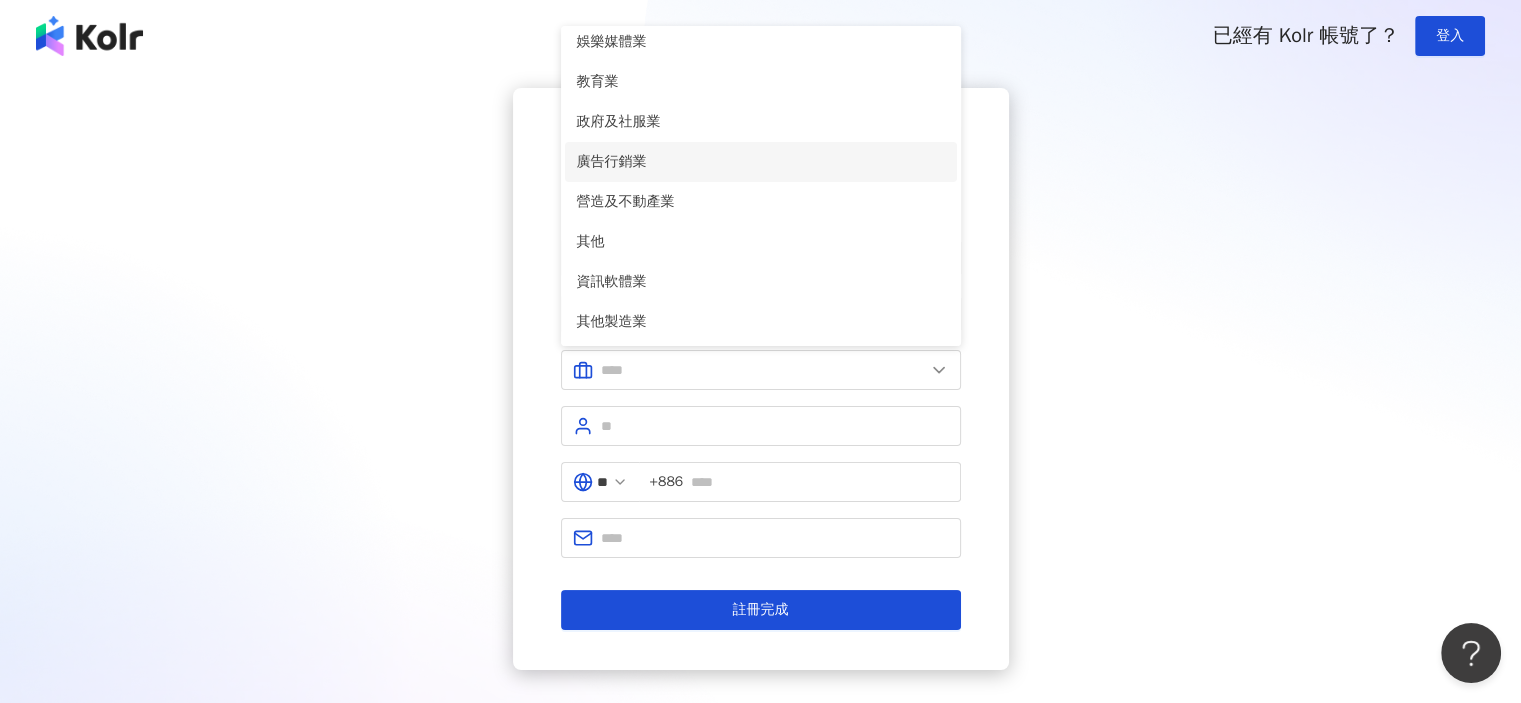 click on "廣告行銷業" at bounding box center (761, 162) 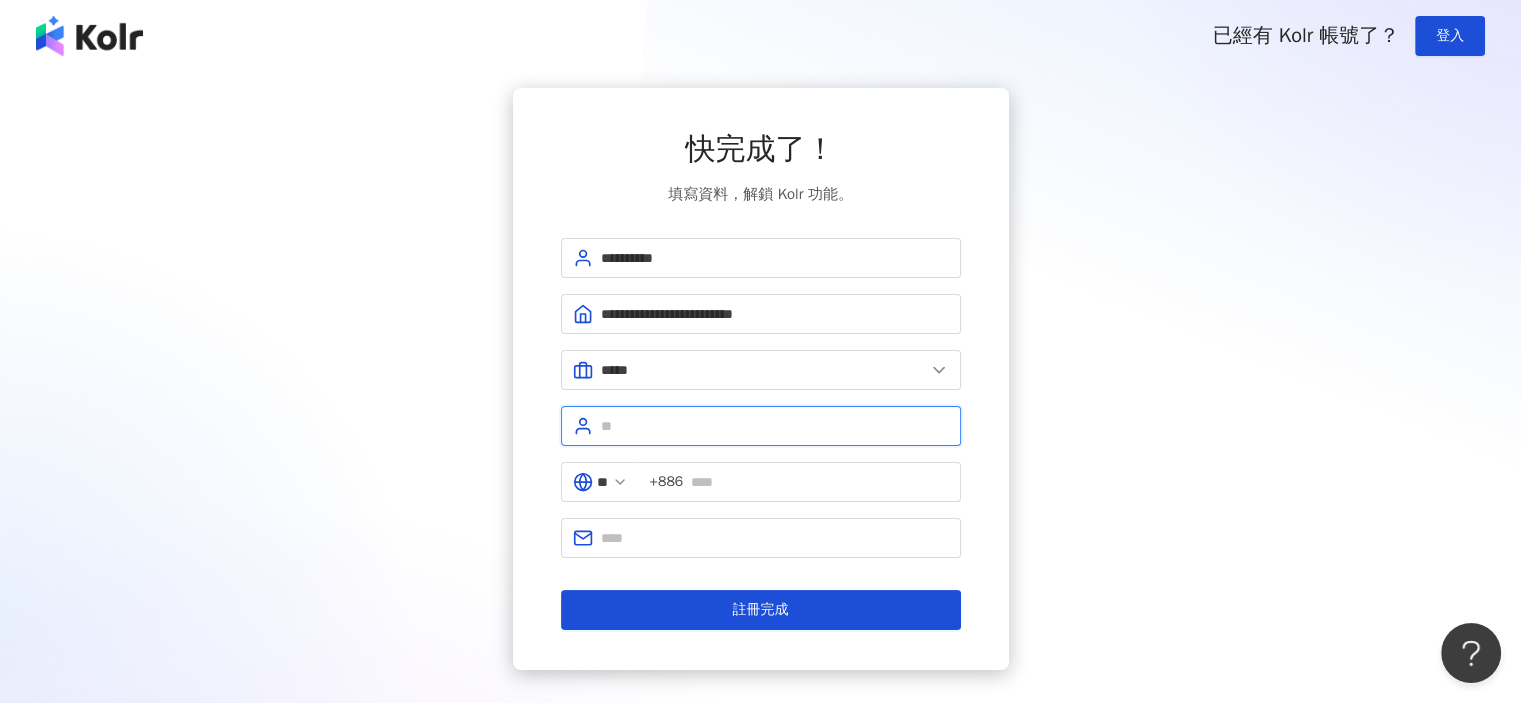 click at bounding box center [775, 426] 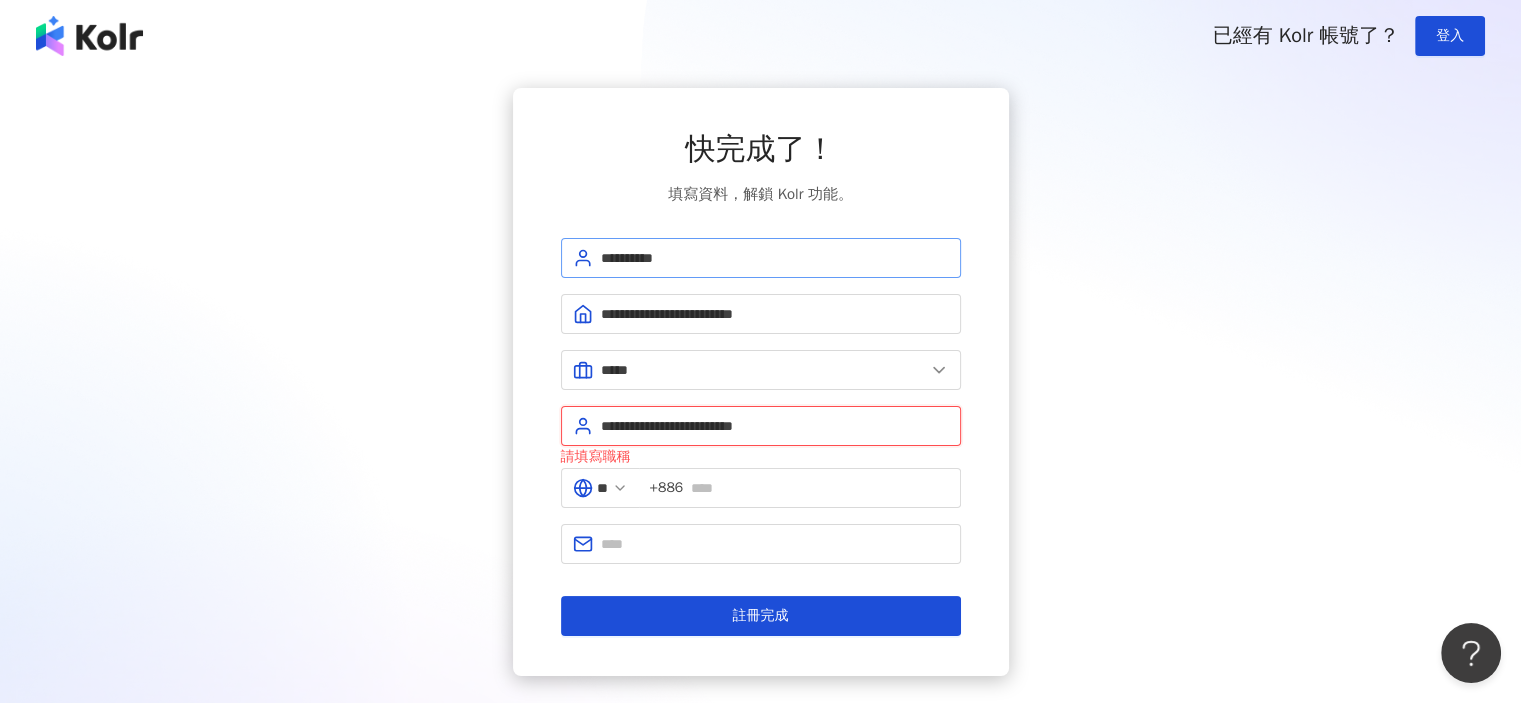 type on "**********" 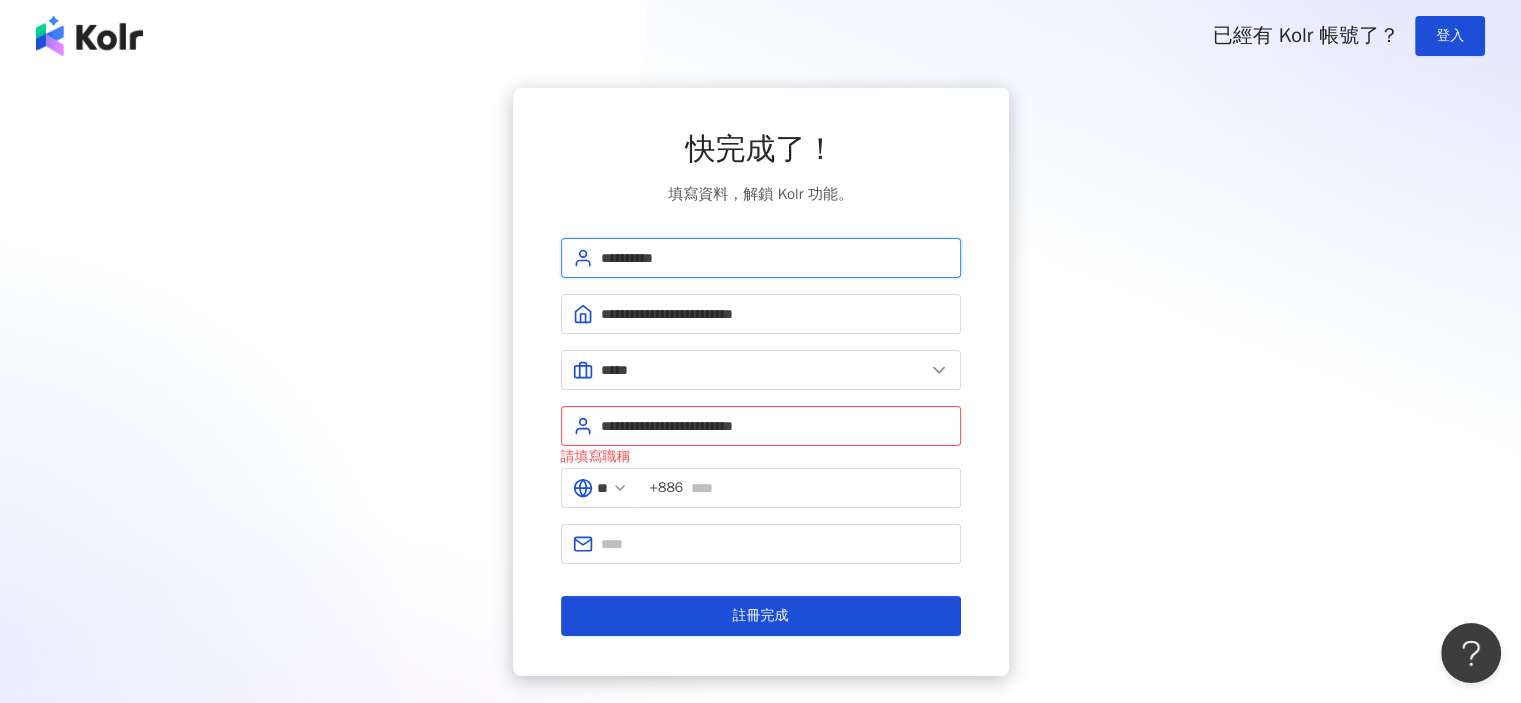 click on "**********" at bounding box center (775, 258) 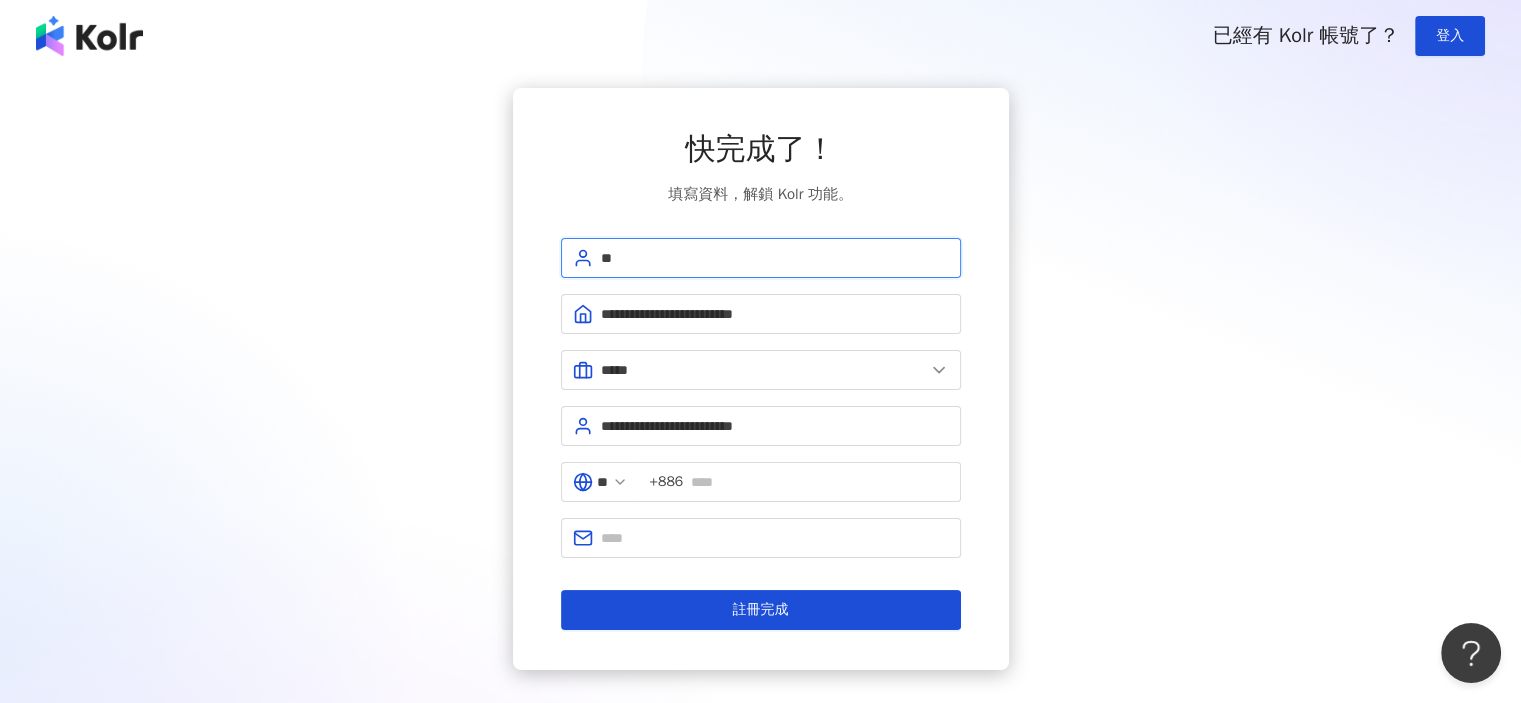type on "*" 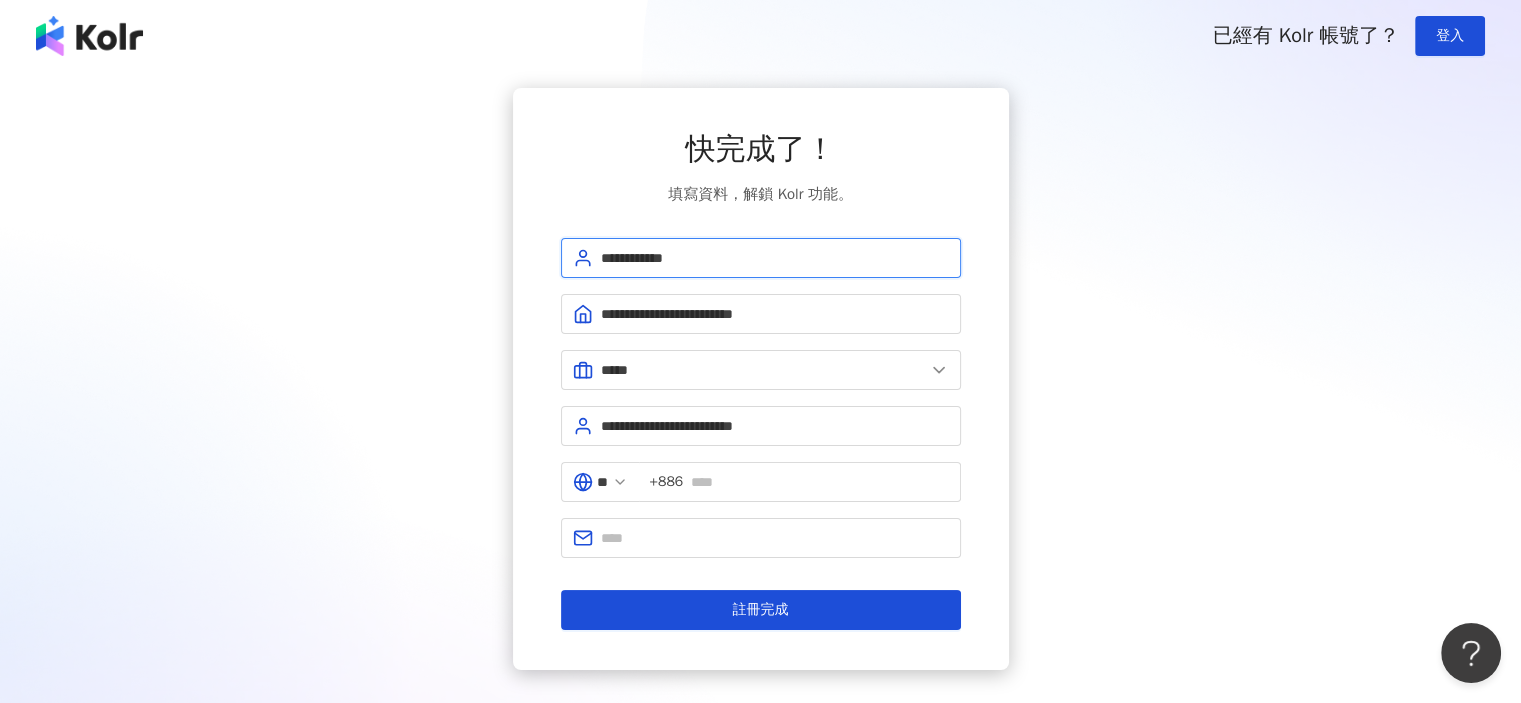 click on "**********" at bounding box center (775, 258) 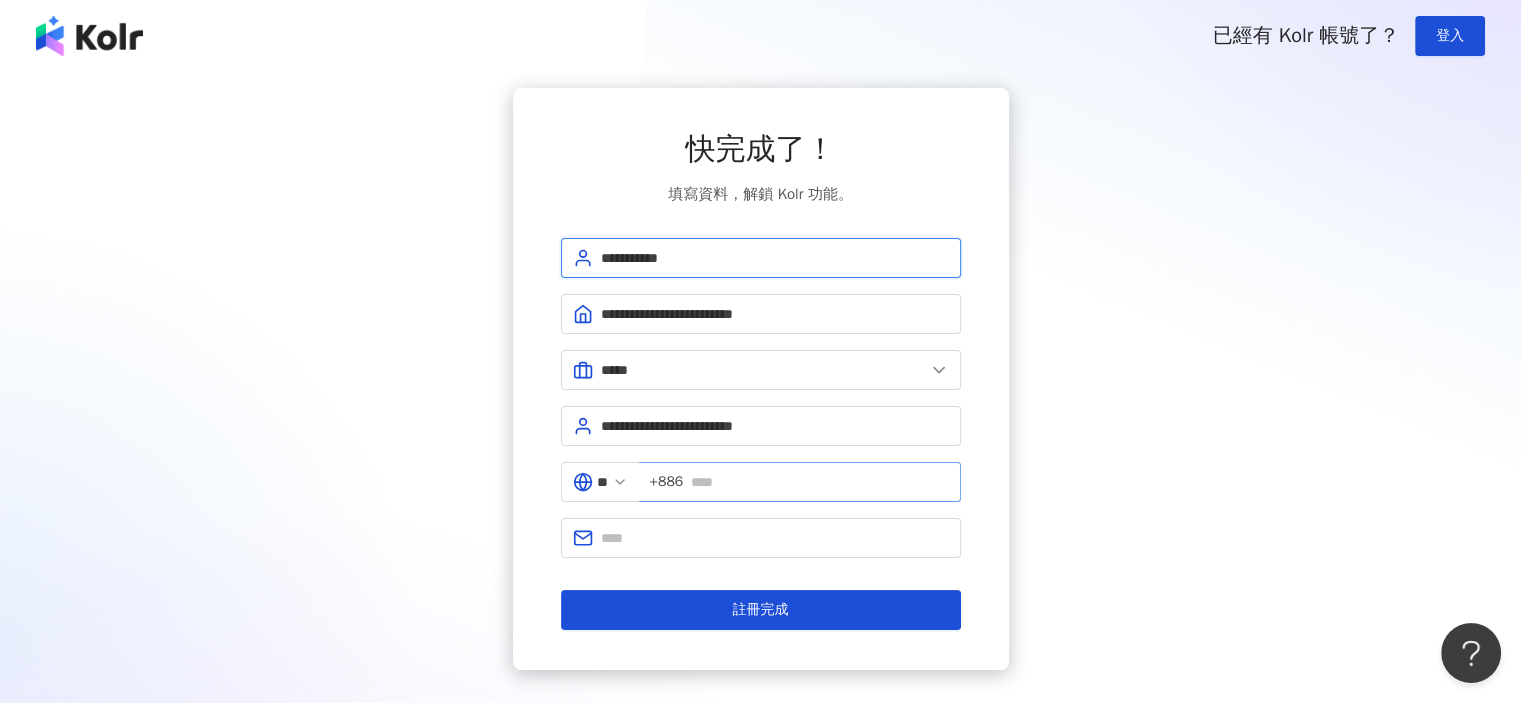 type on "**********" 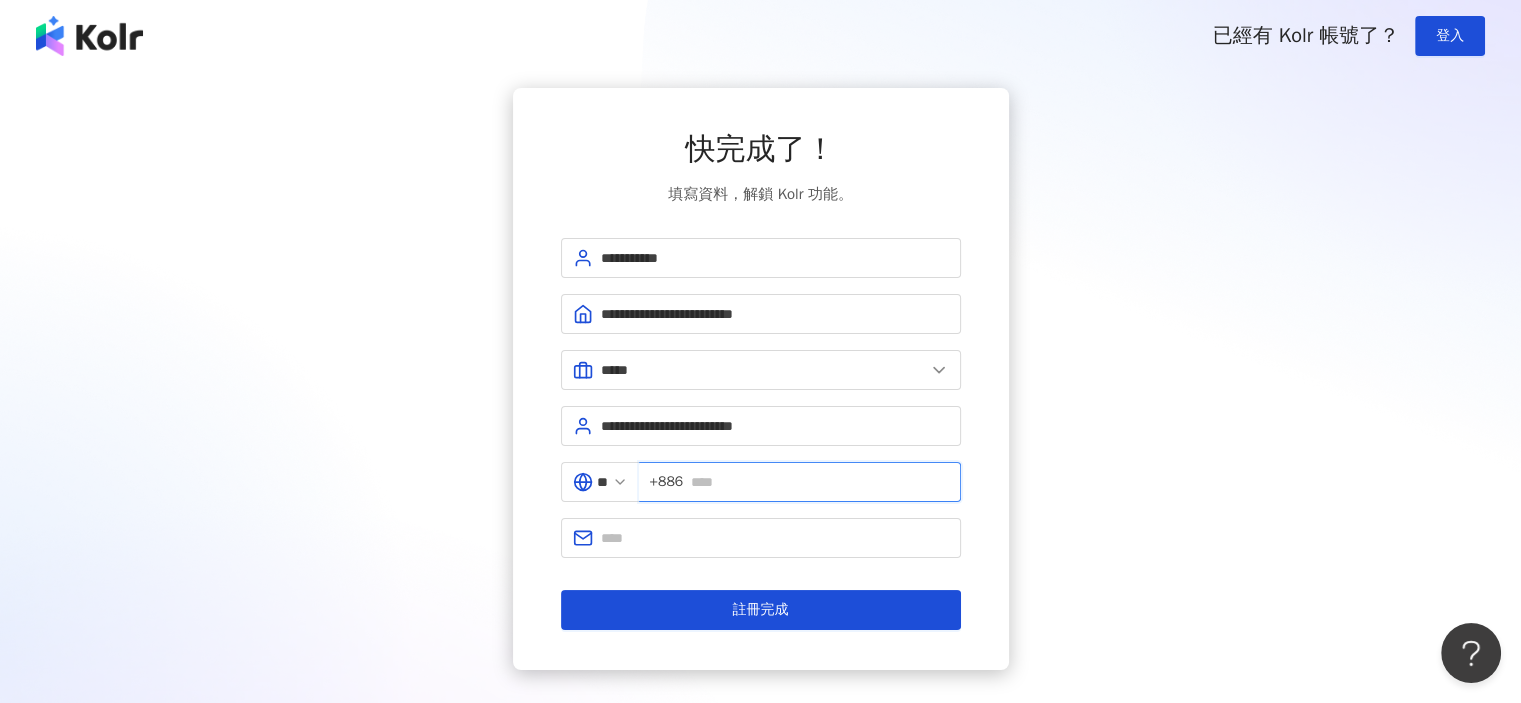 click at bounding box center (819, 482) 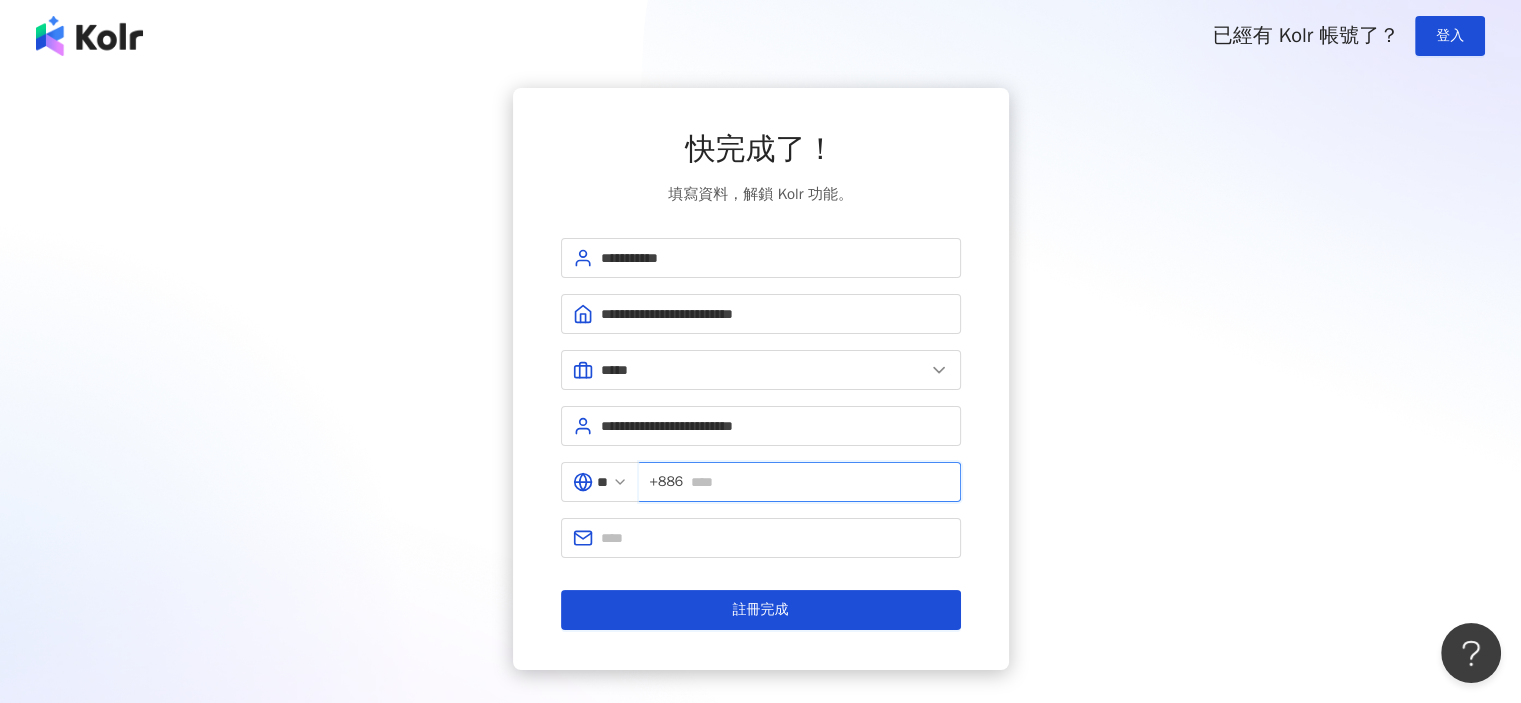 type on "*" 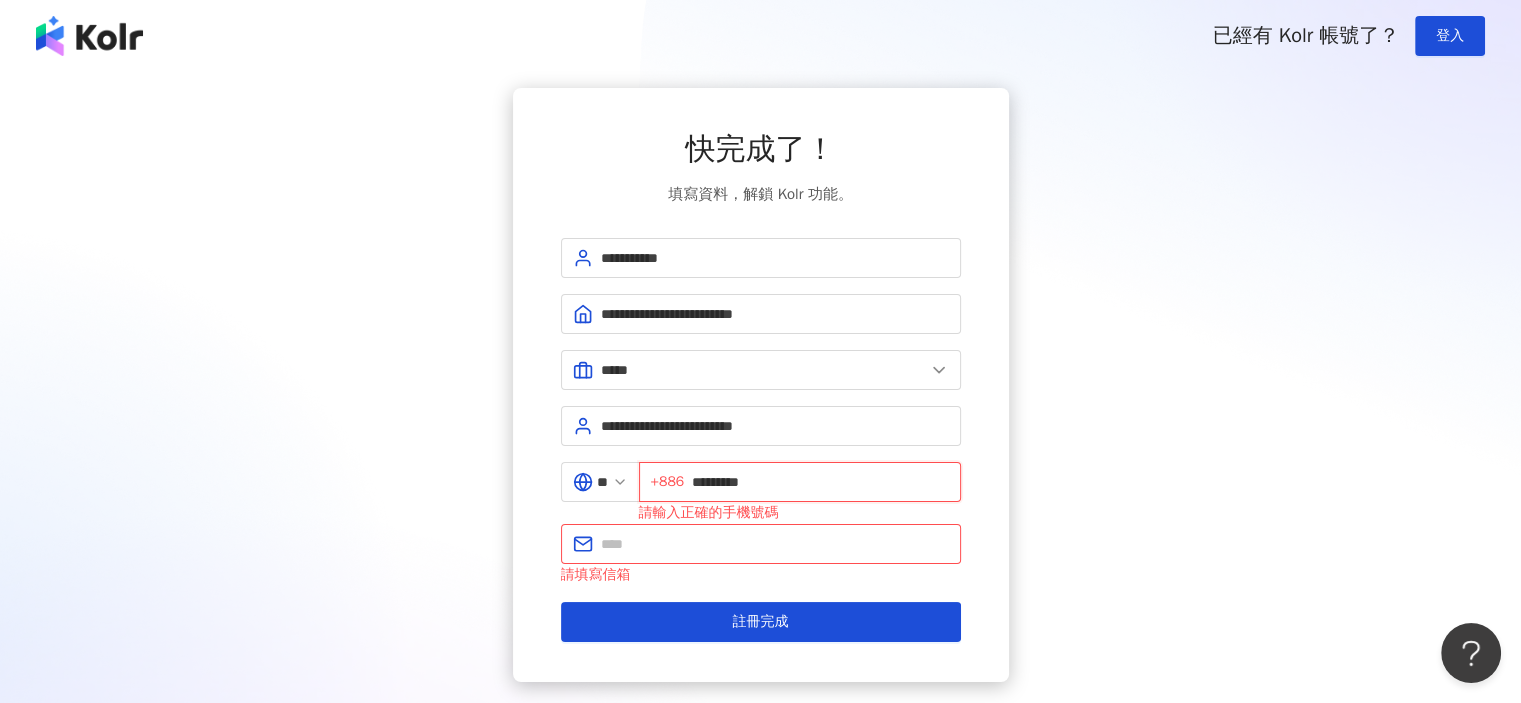 click on "*********" at bounding box center (820, 482) 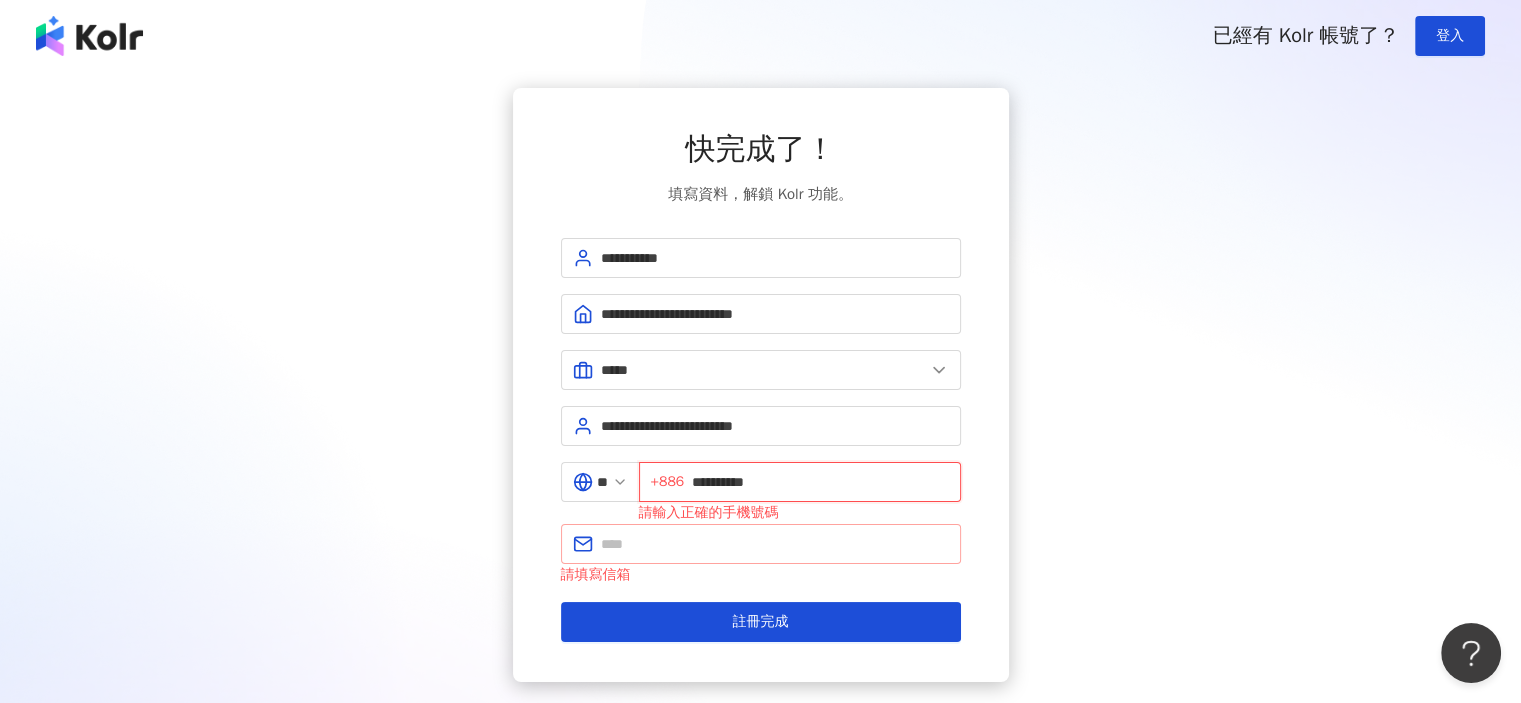 type on "**********" 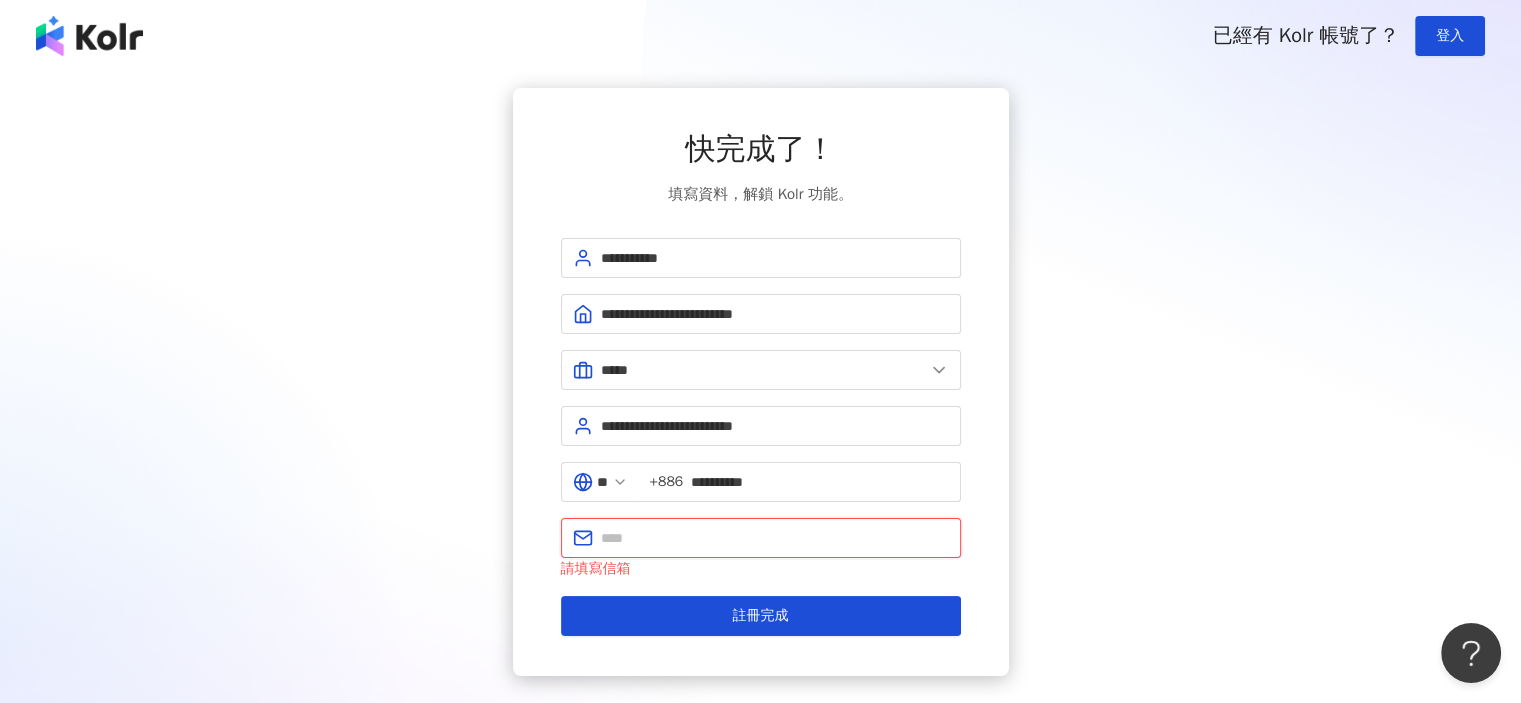 click at bounding box center [775, 538] 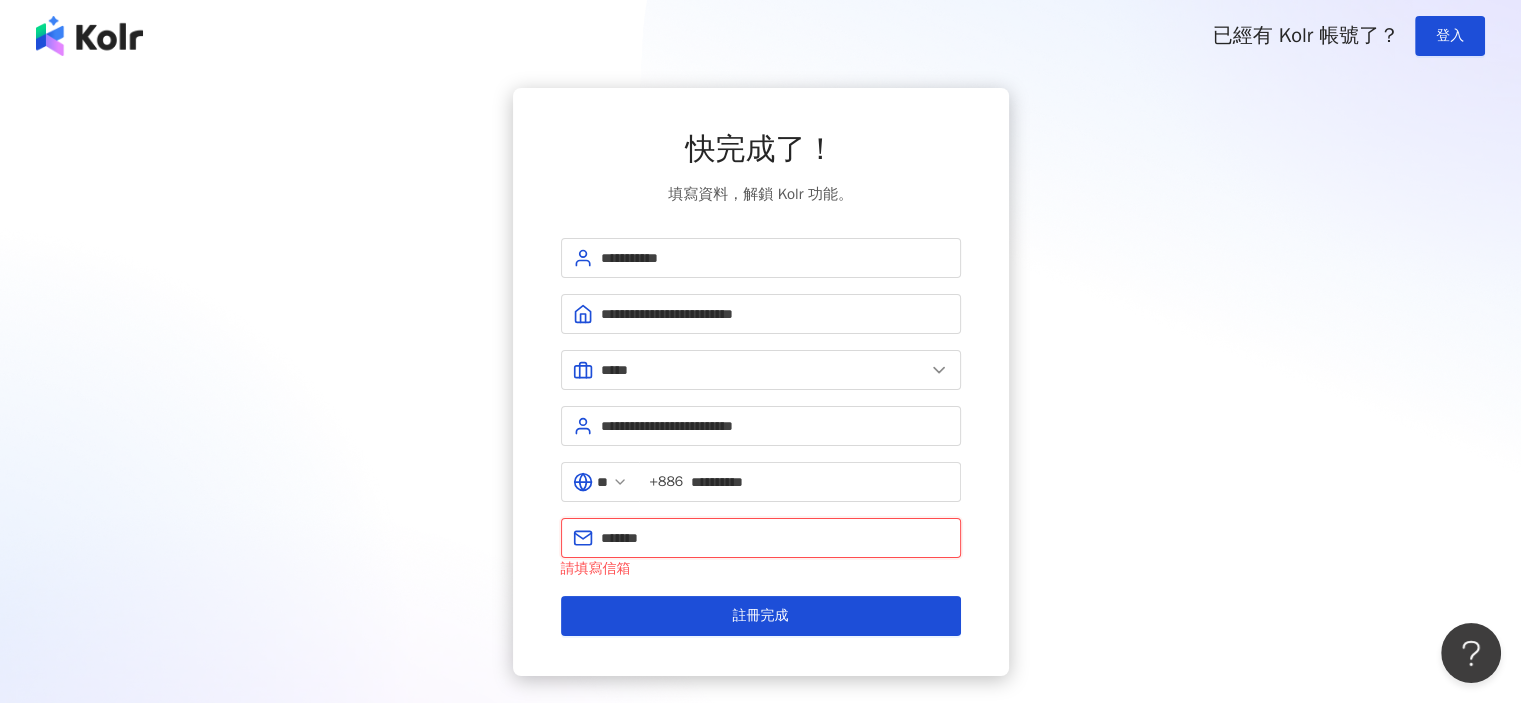 type on "**********" 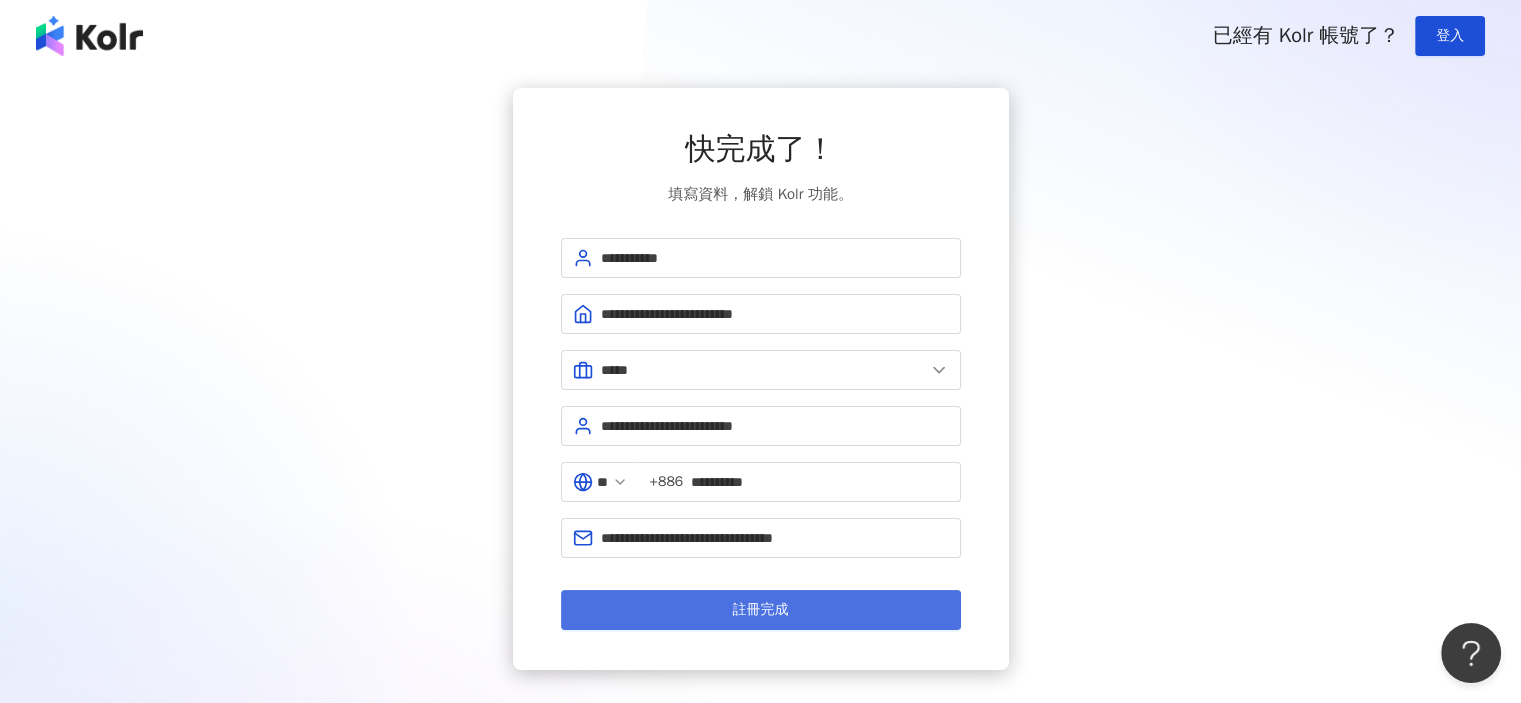 click on "註冊完成" at bounding box center [761, 610] 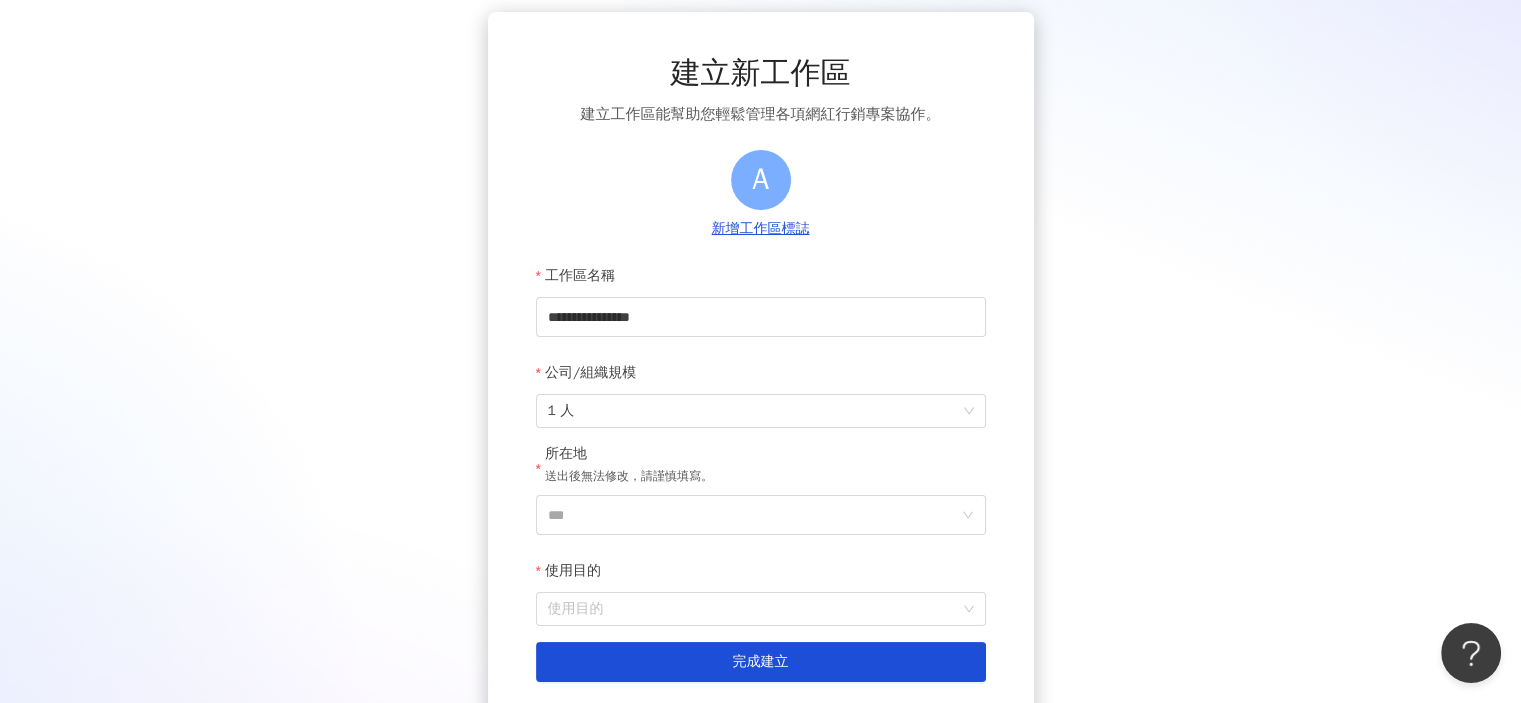 scroll, scrollTop: 200, scrollLeft: 0, axis: vertical 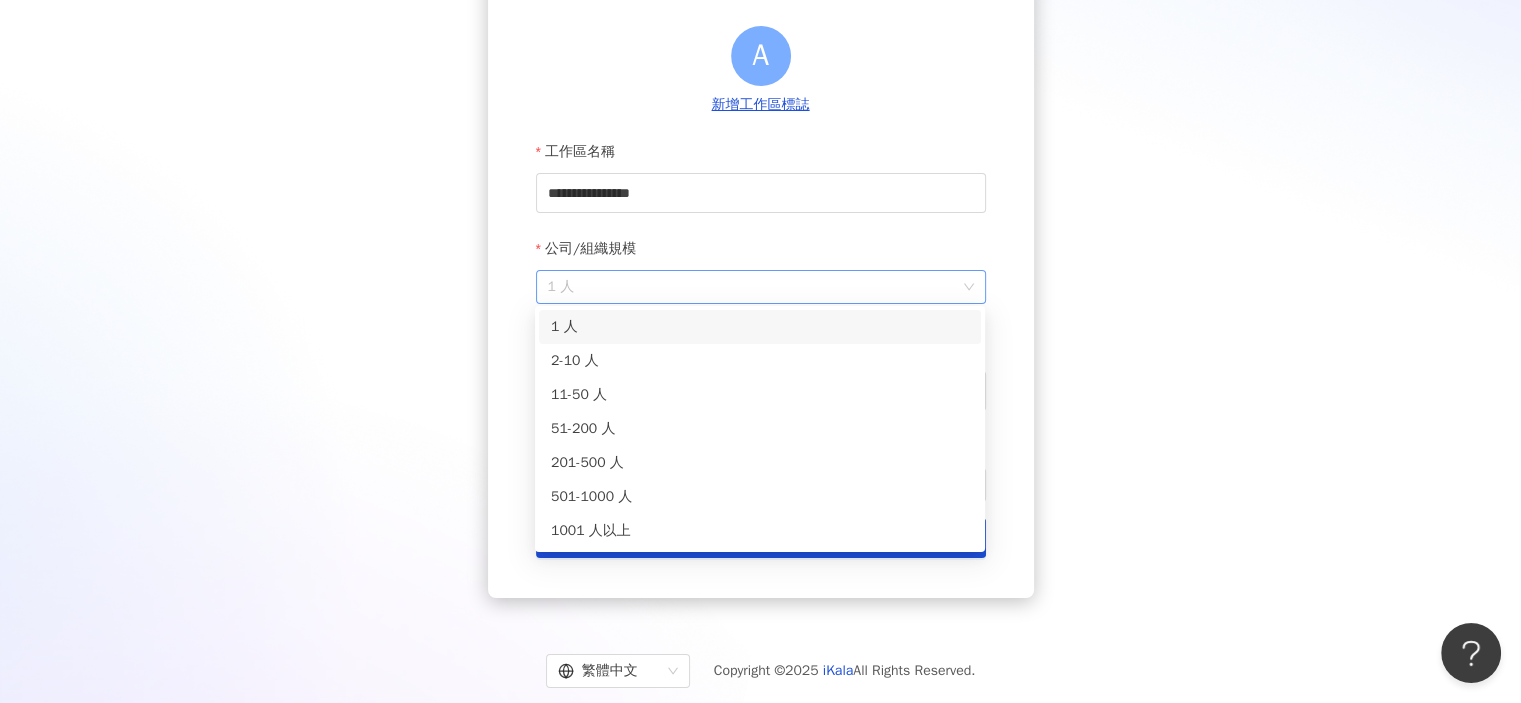 click on "1 人" at bounding box center (761, 287) 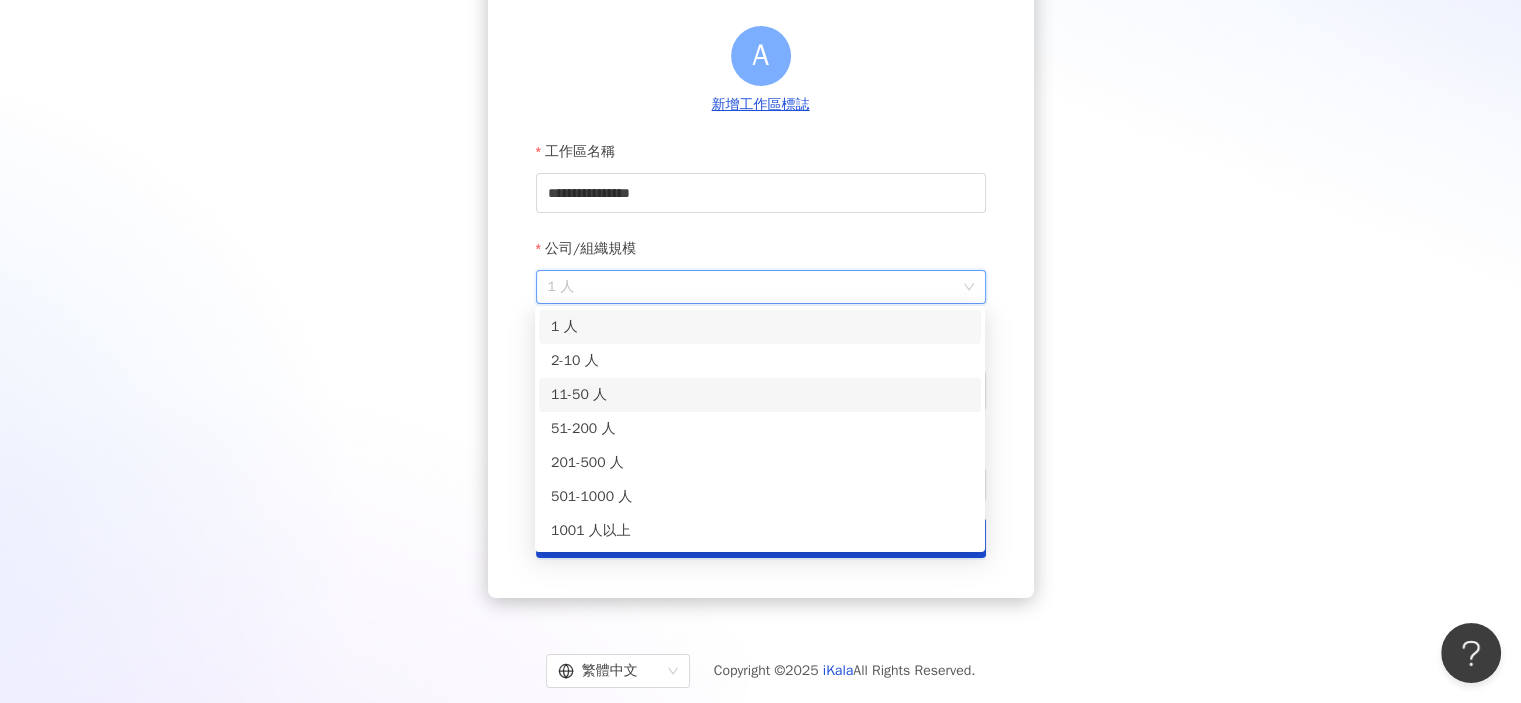 click on "11-50 人" at bounding box center (760, 395) 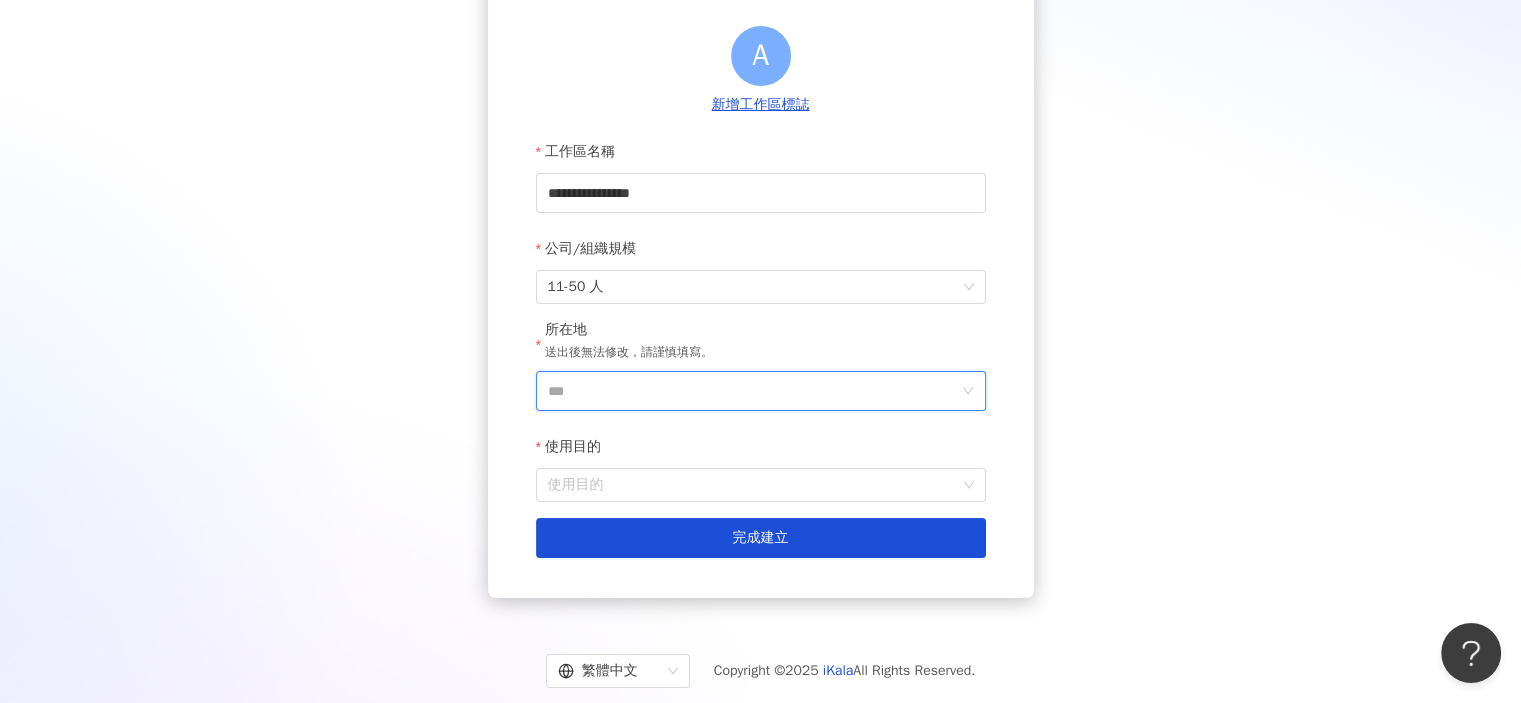 click on "***" at bounding box center [753, 391] 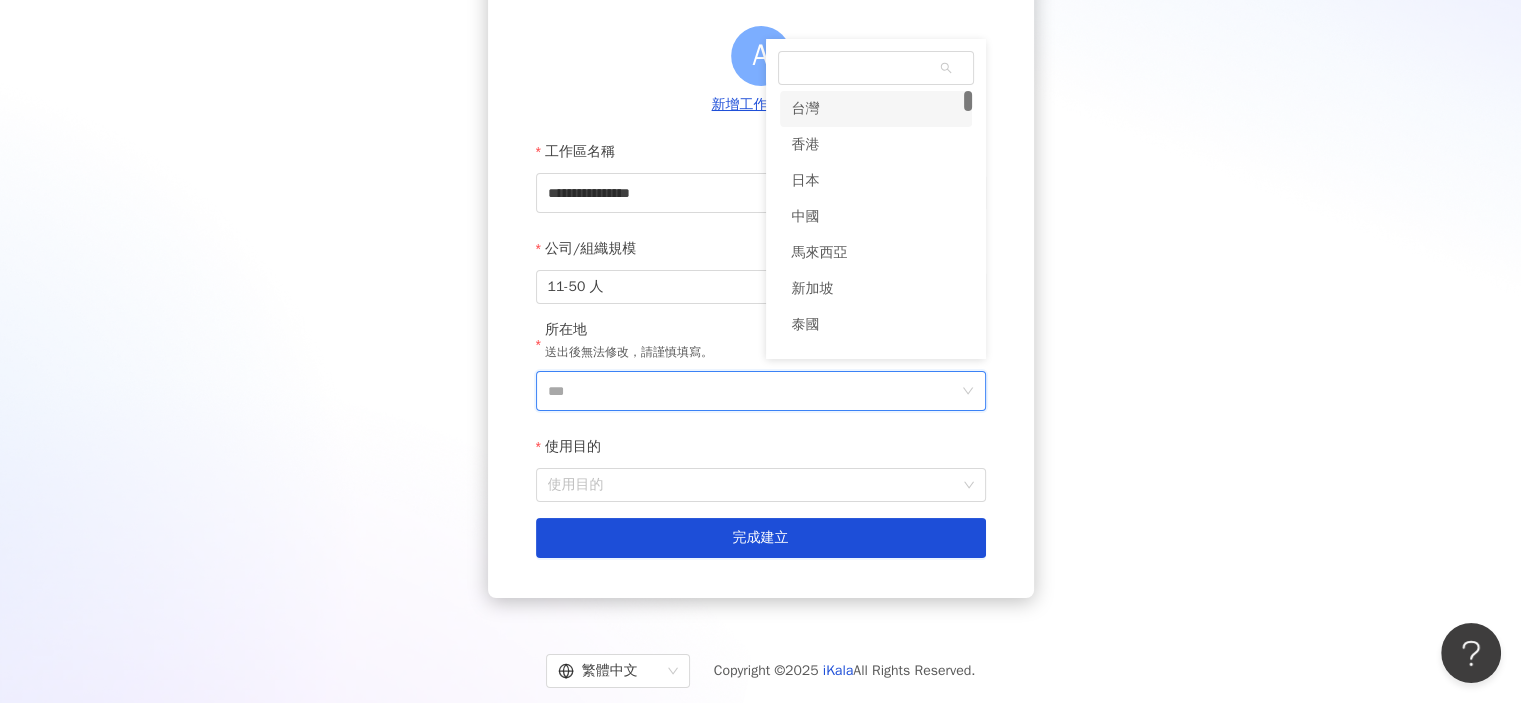 click on "台灣" at bounding box center (876, 109) 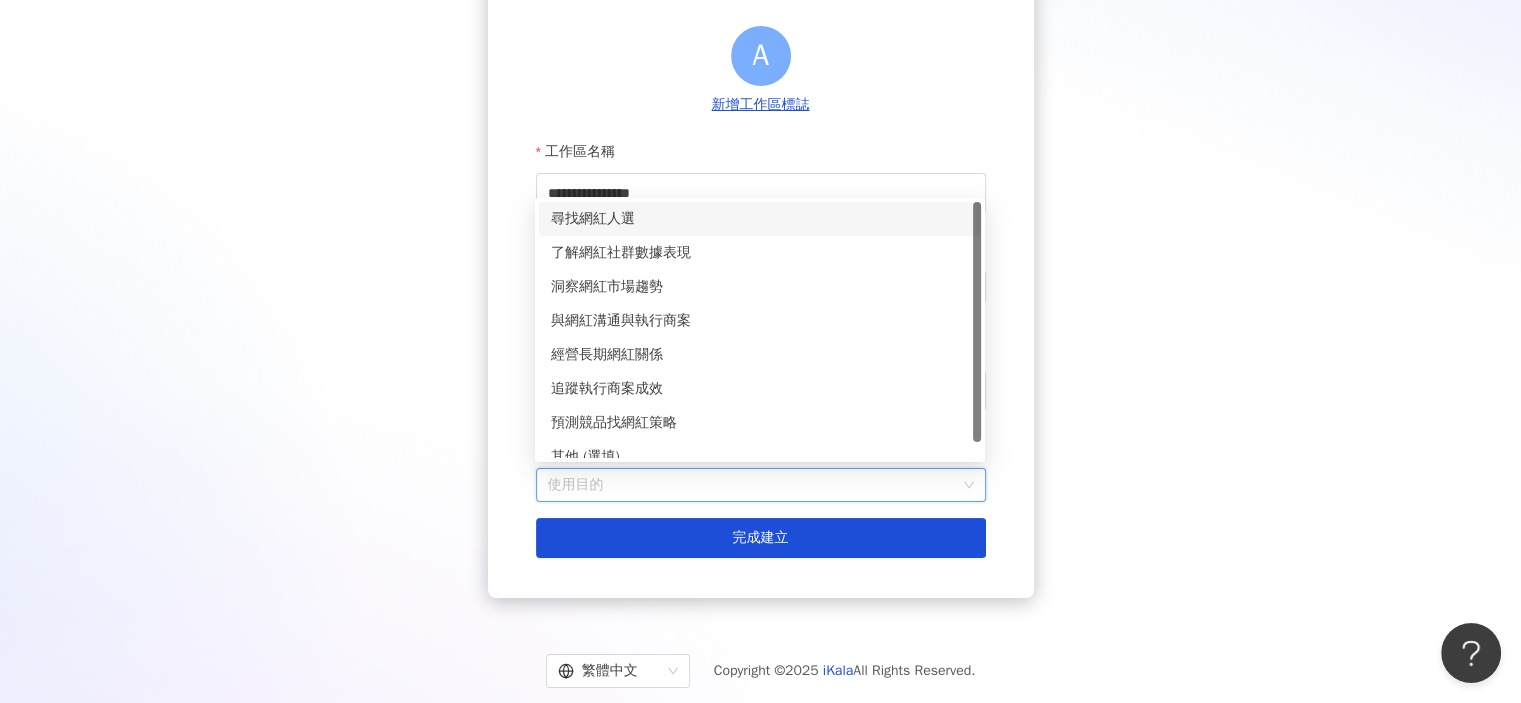 click on "使用目的" at bounding box center (761, 485) 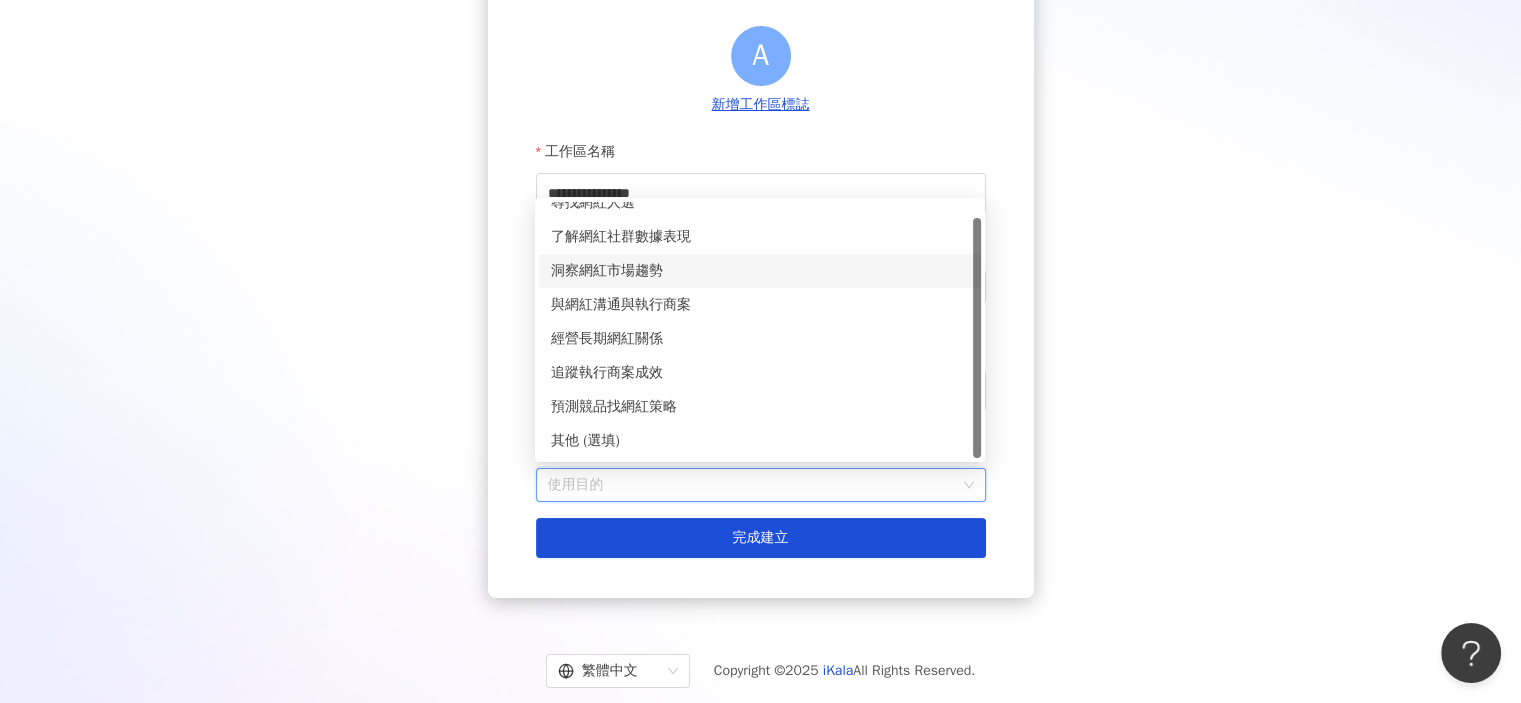 scroll, scrollTop: 0, scrollLeft: 0, axis: both 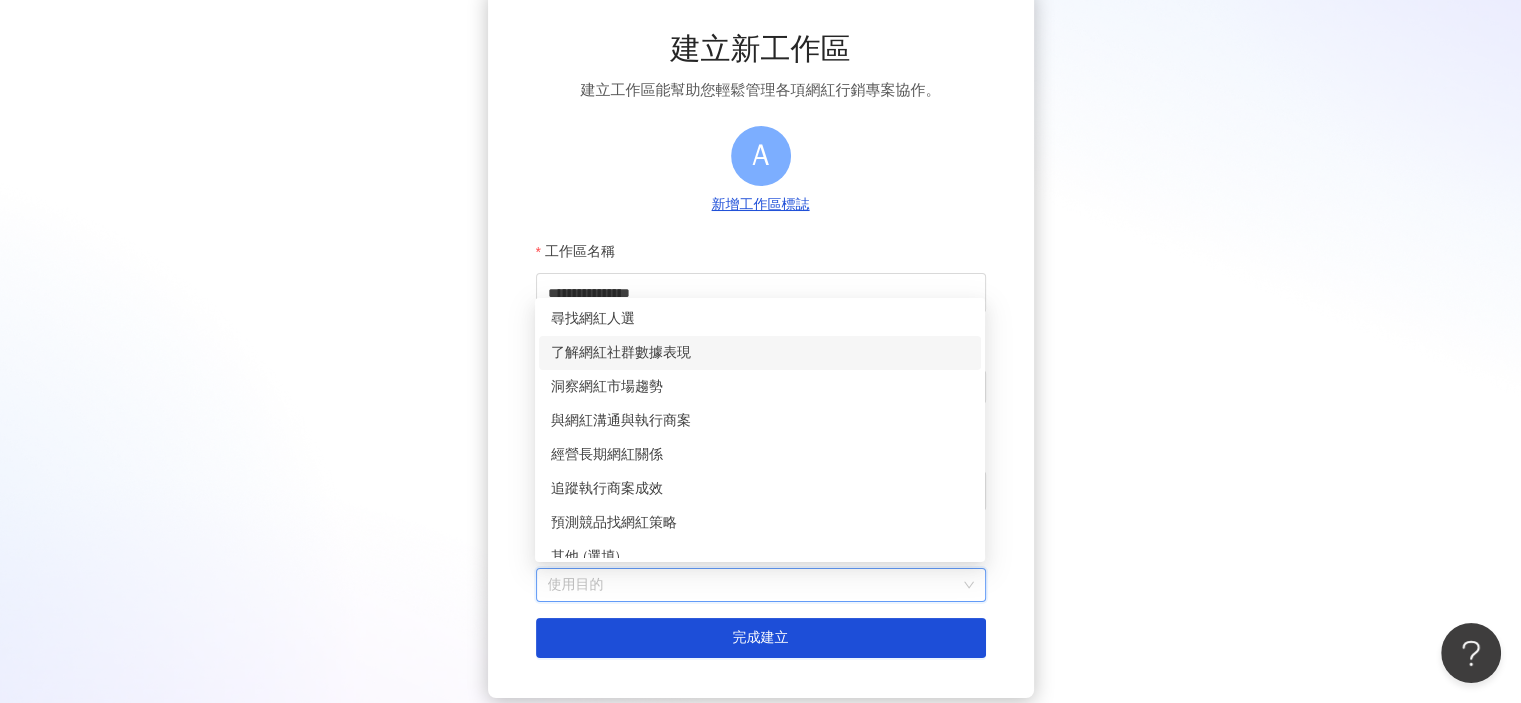 click on "了解網紅社群數據表現" at bounding box center [760, 353] 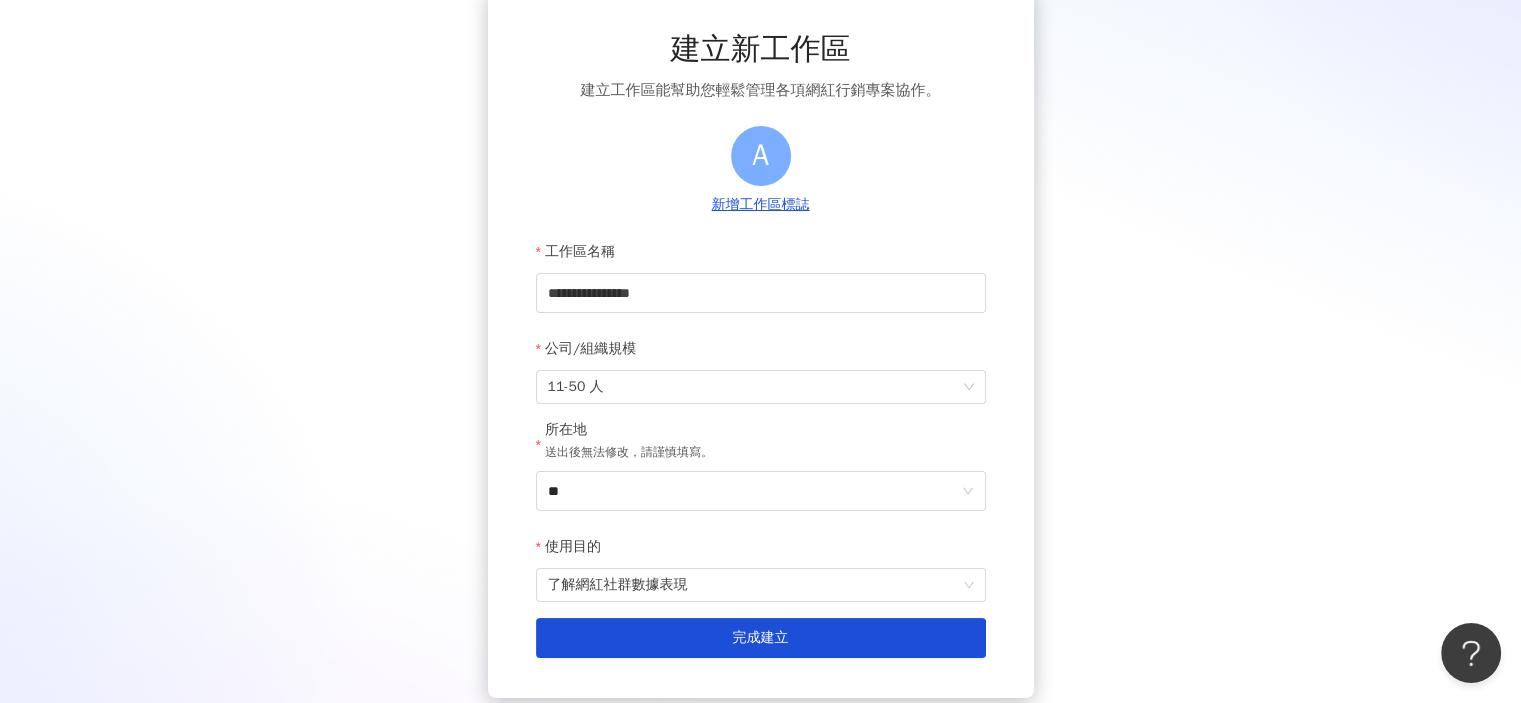 scroll, scrollTop: 200, scrollLeft: 0, axis: vertical 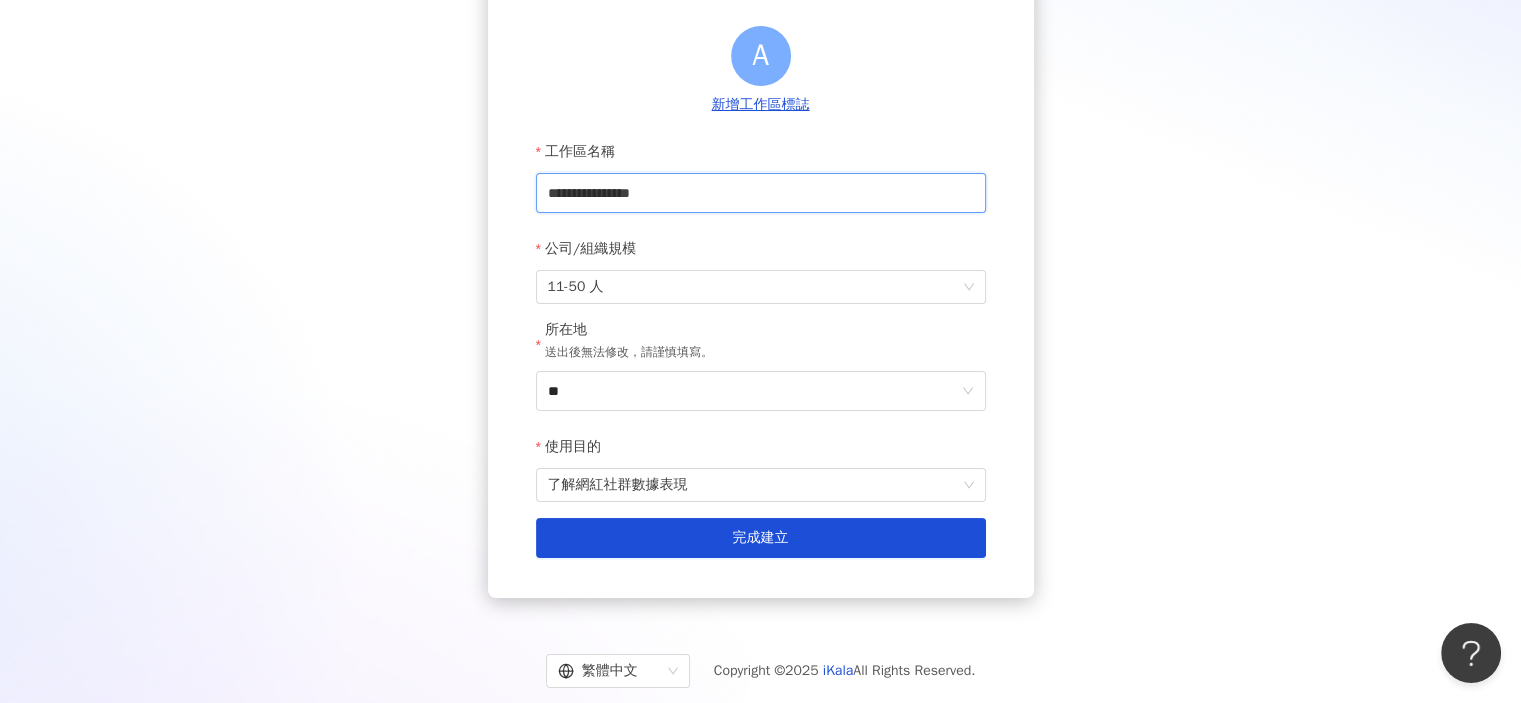 drag, startPoint x: 714, startPoint y: 199, endPoint x: 507, endPoint y: 203, distance: 207.03865 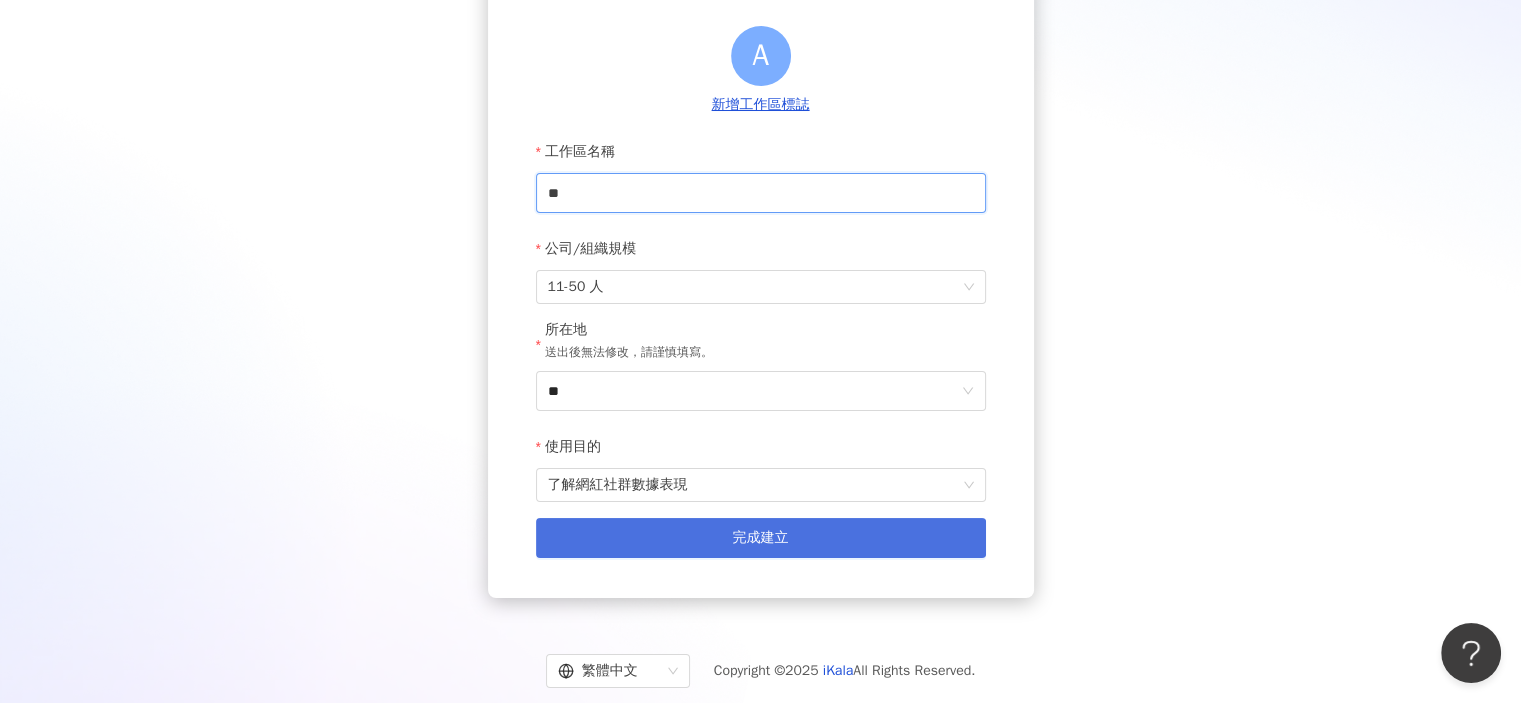 type on "**" 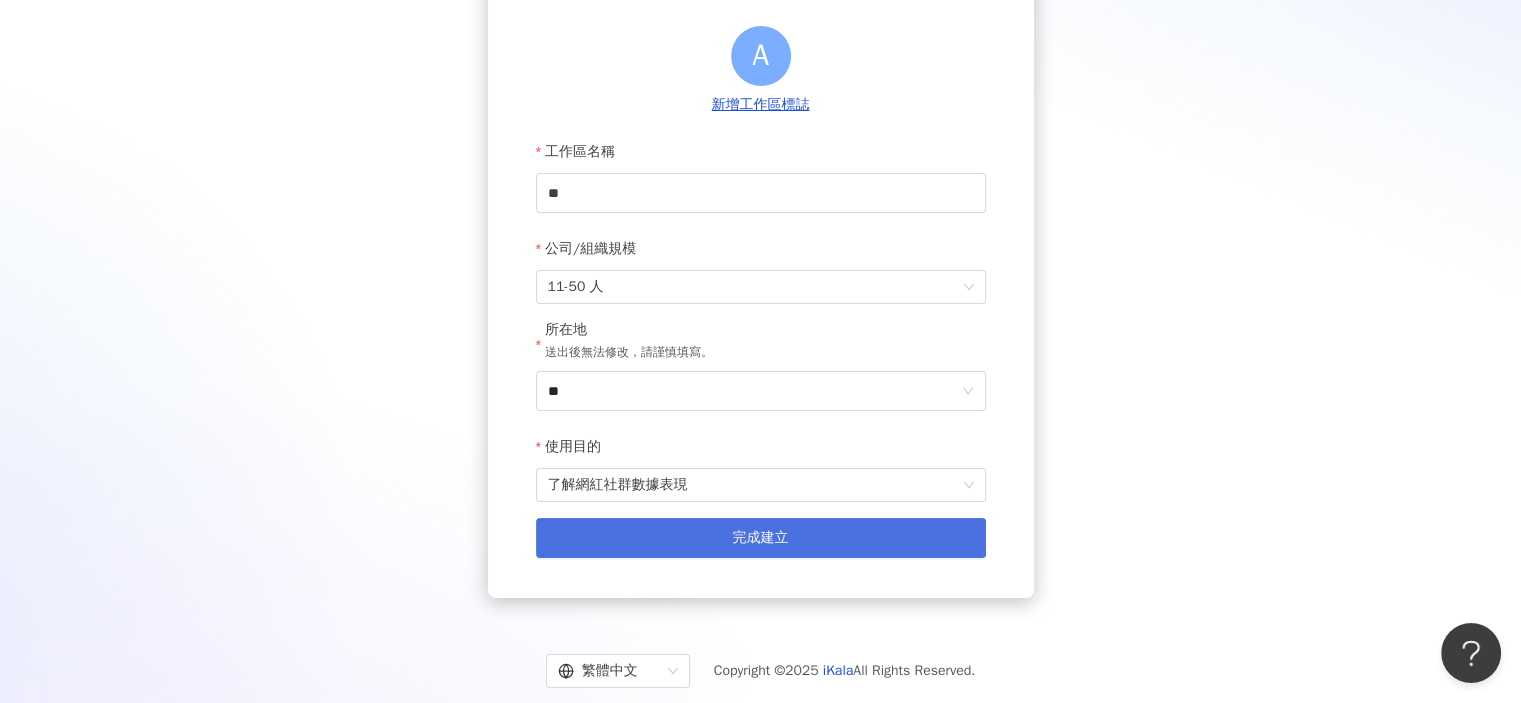 click on "完成建立" at bounding box center [761, 538] 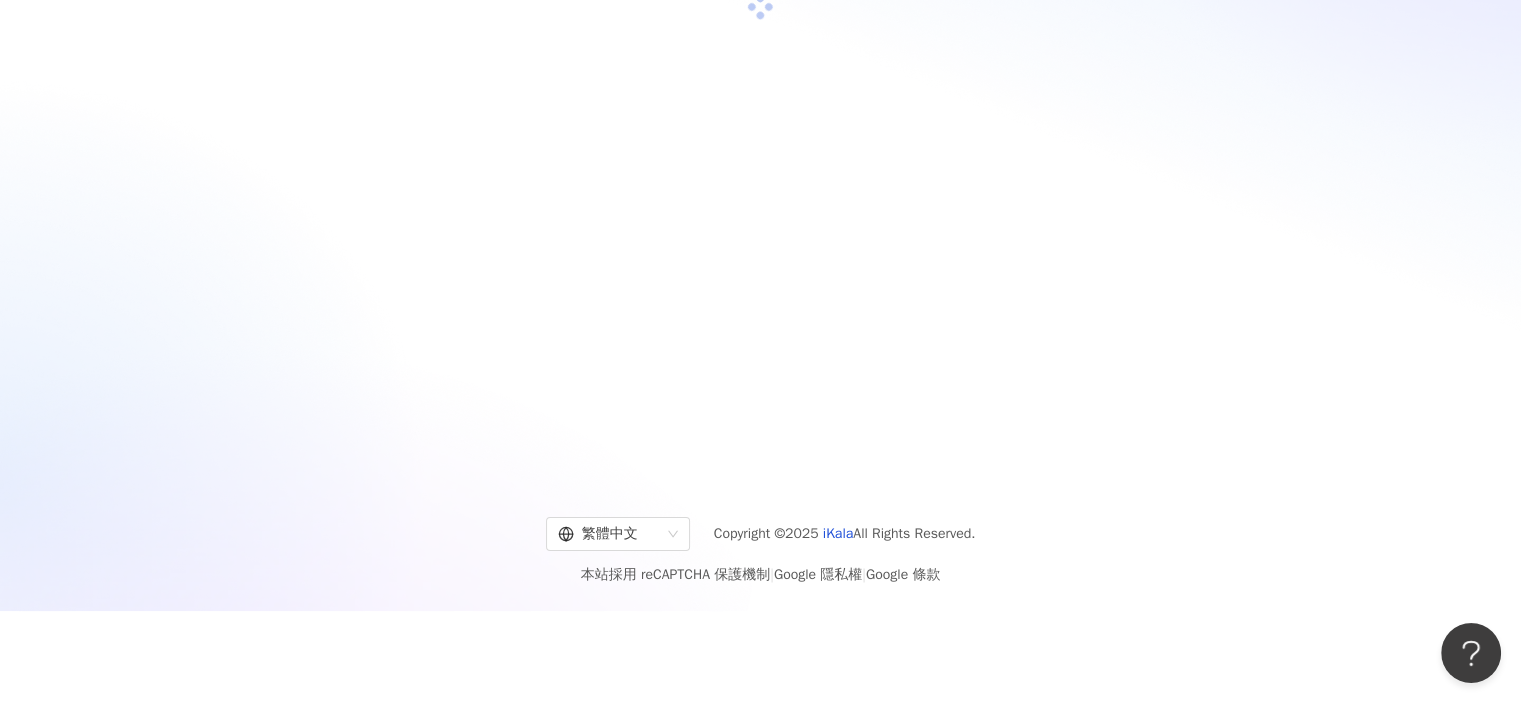 scroll, scrollTop: 92, scrollLeft: 0, axis: vertical 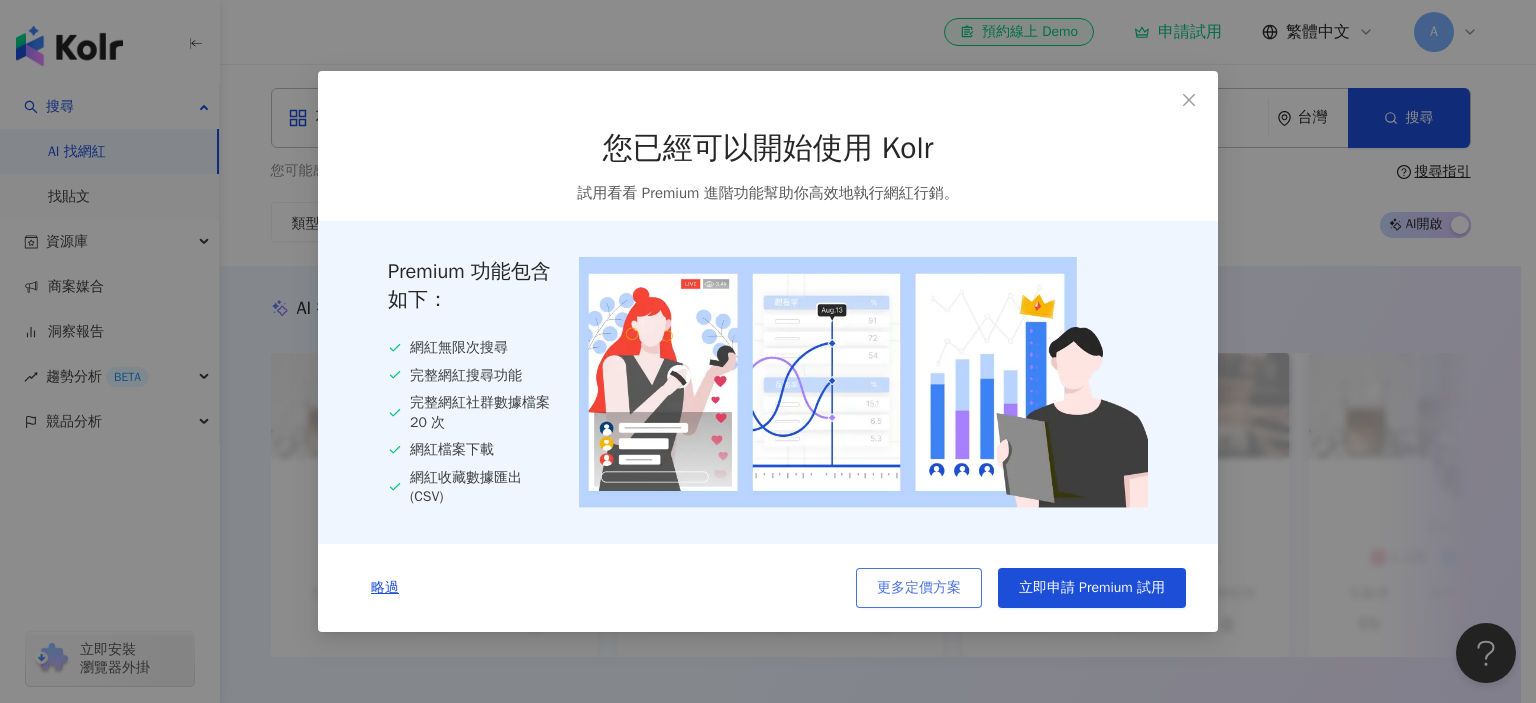 click on "更多定價方案" at bounding box center [919, 588] 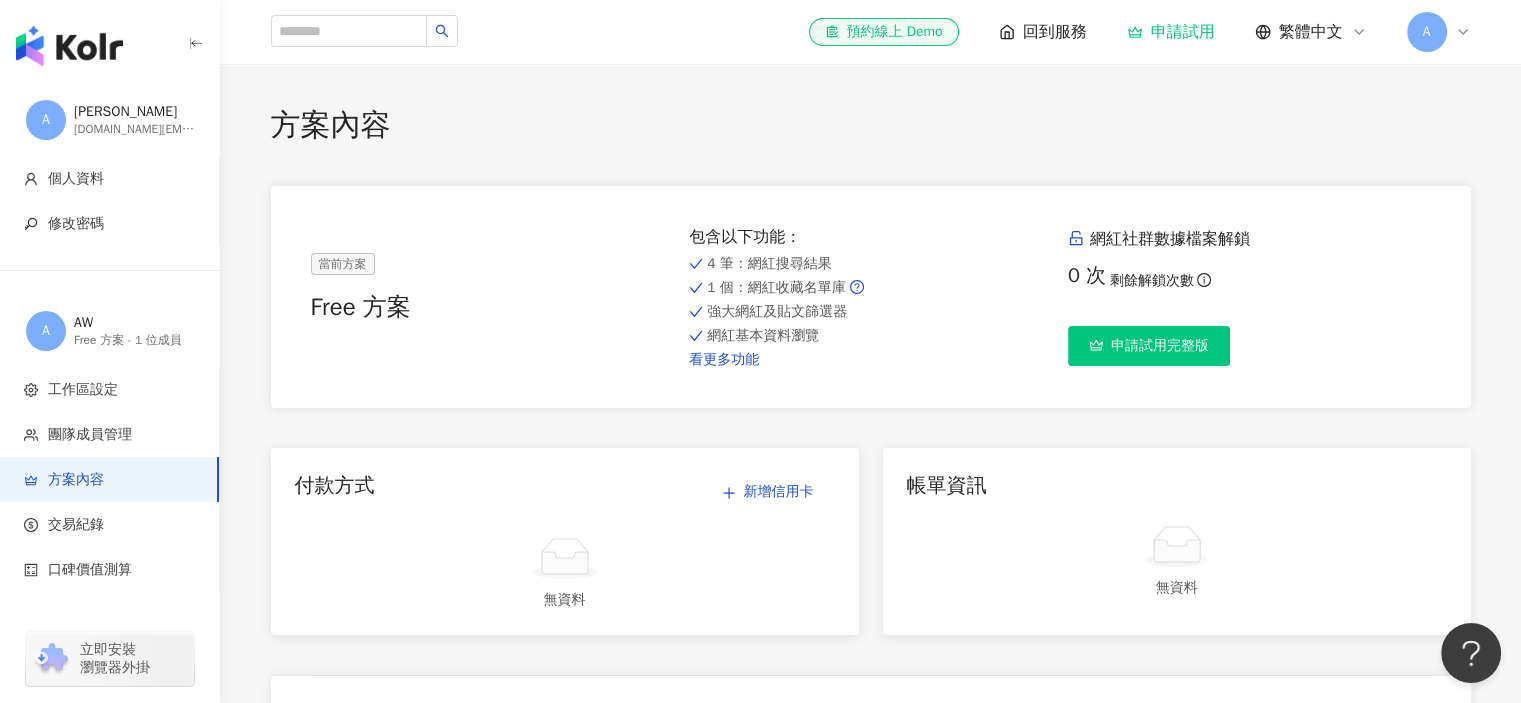 click on "看更多功能" at bounding box center [870, 360] 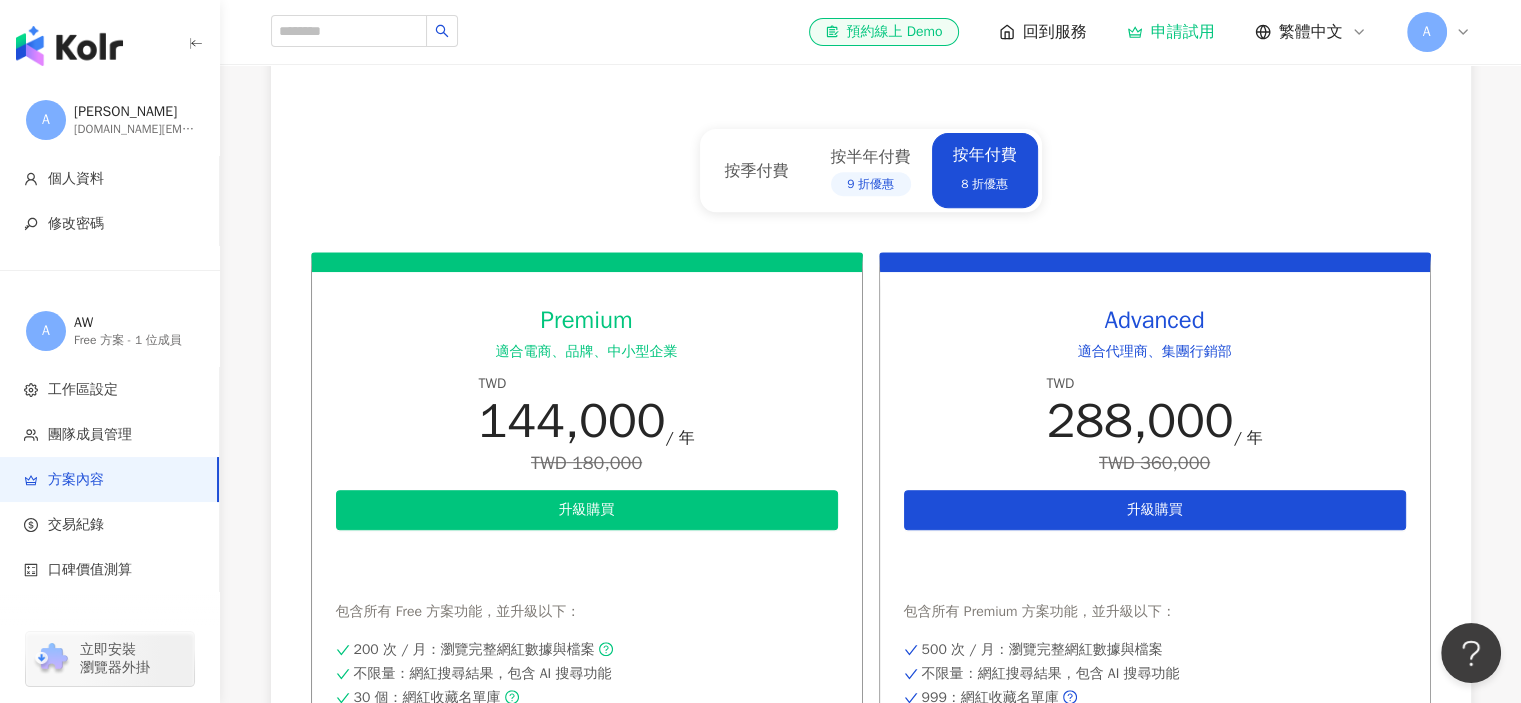 scroll, scrollTop: 500, scrollLeft: 0, axis: vertical 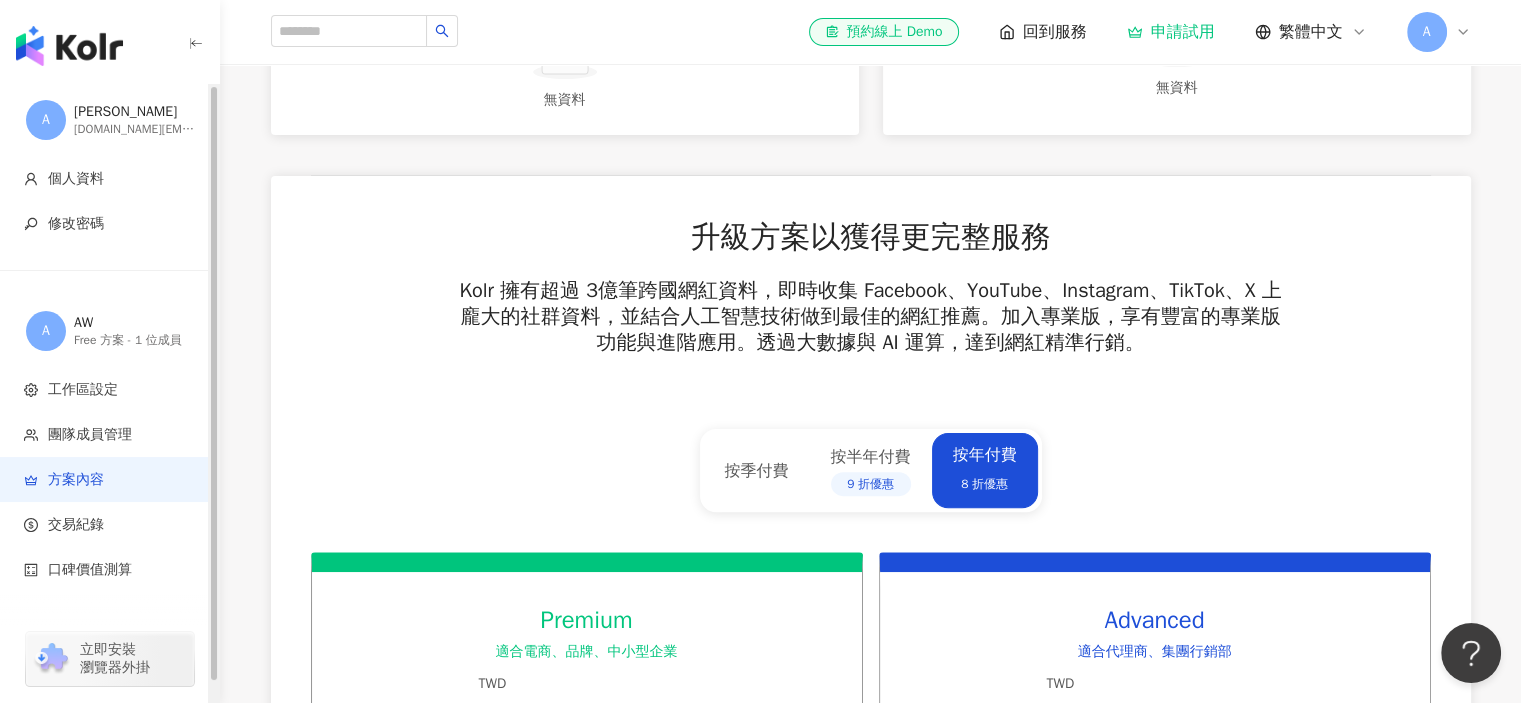 click at bounding box center [69, 46] 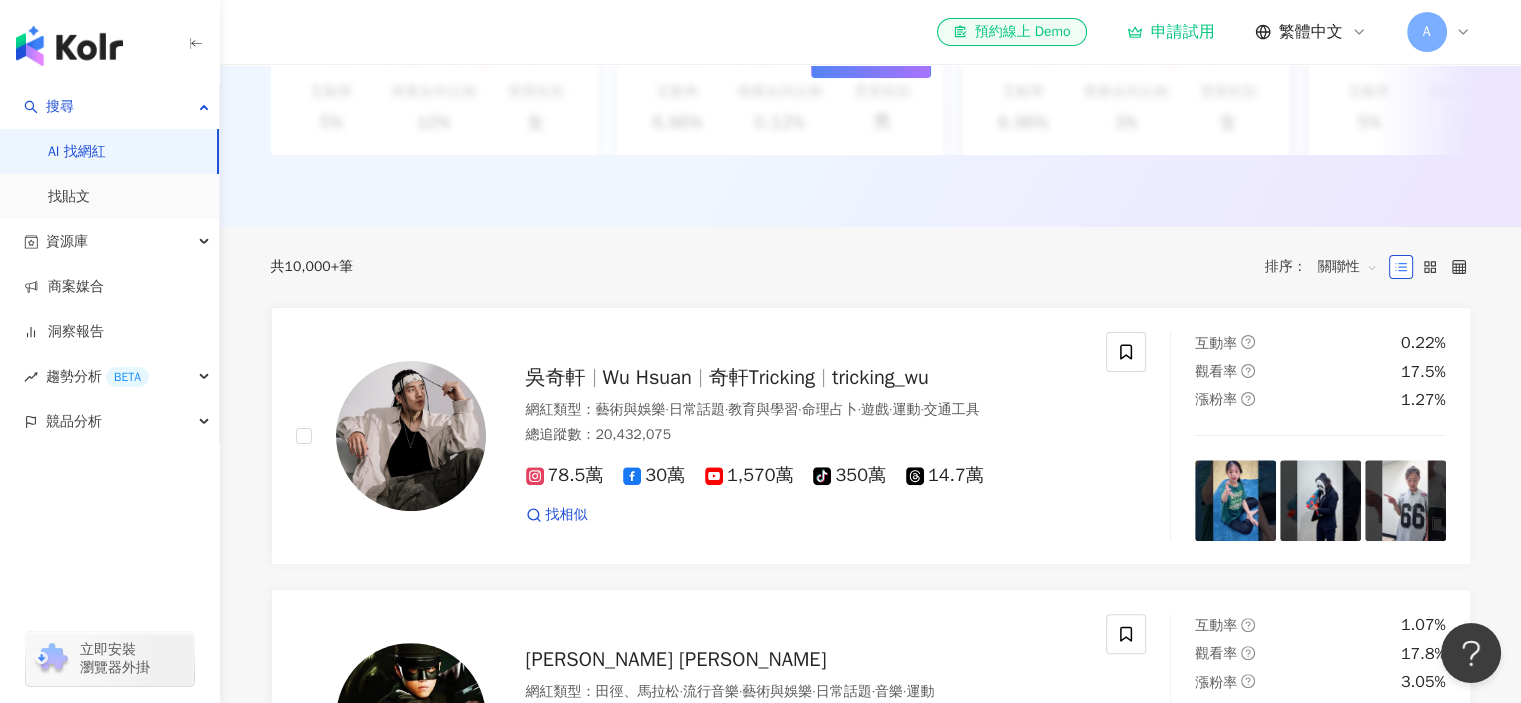 scroll, scrollTop: 0, scrollLeft: 0, axis: both 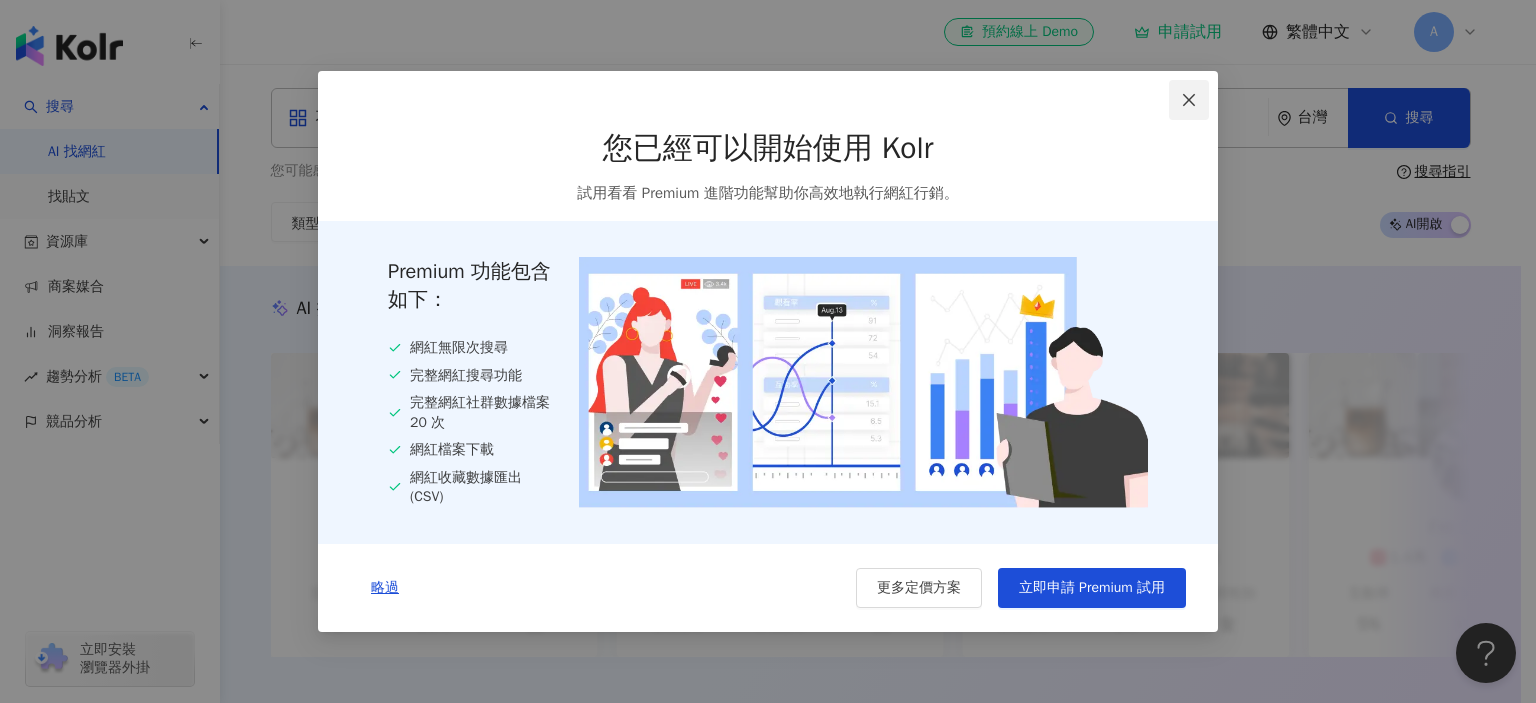 click at bounding box center [1189, 100] 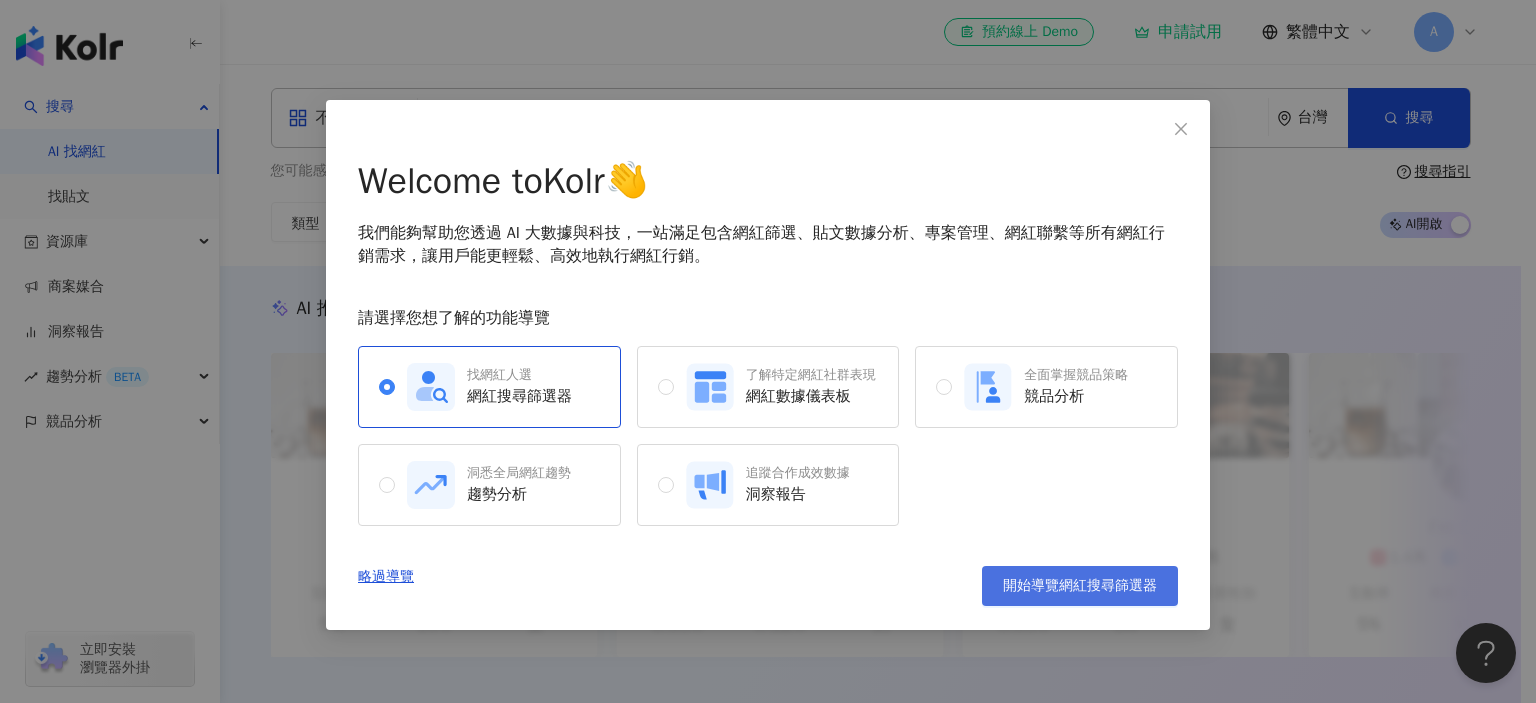 click on "開始導覽網紅搜尋篩選器" at bounding box center [1080, 586] 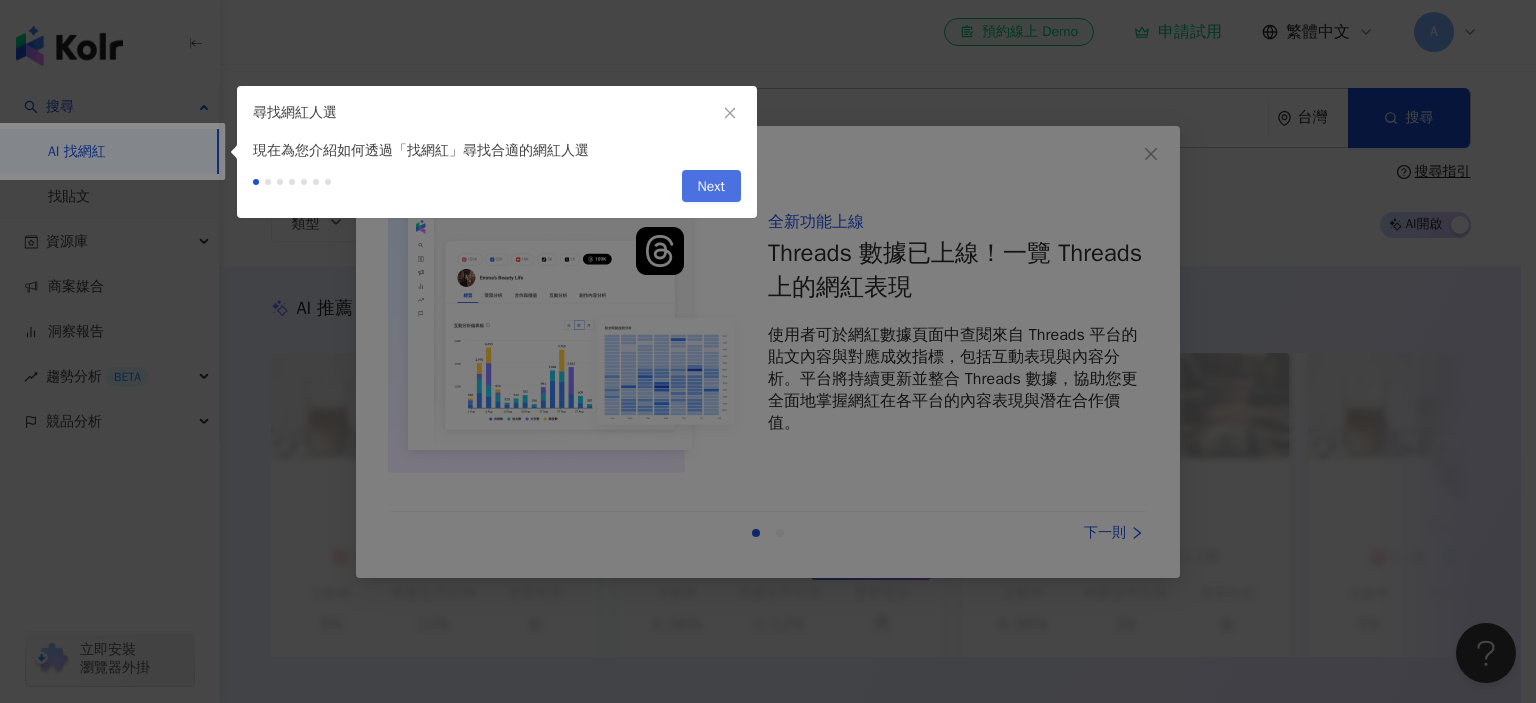 click on "Next" at bounding box center [711, 186] 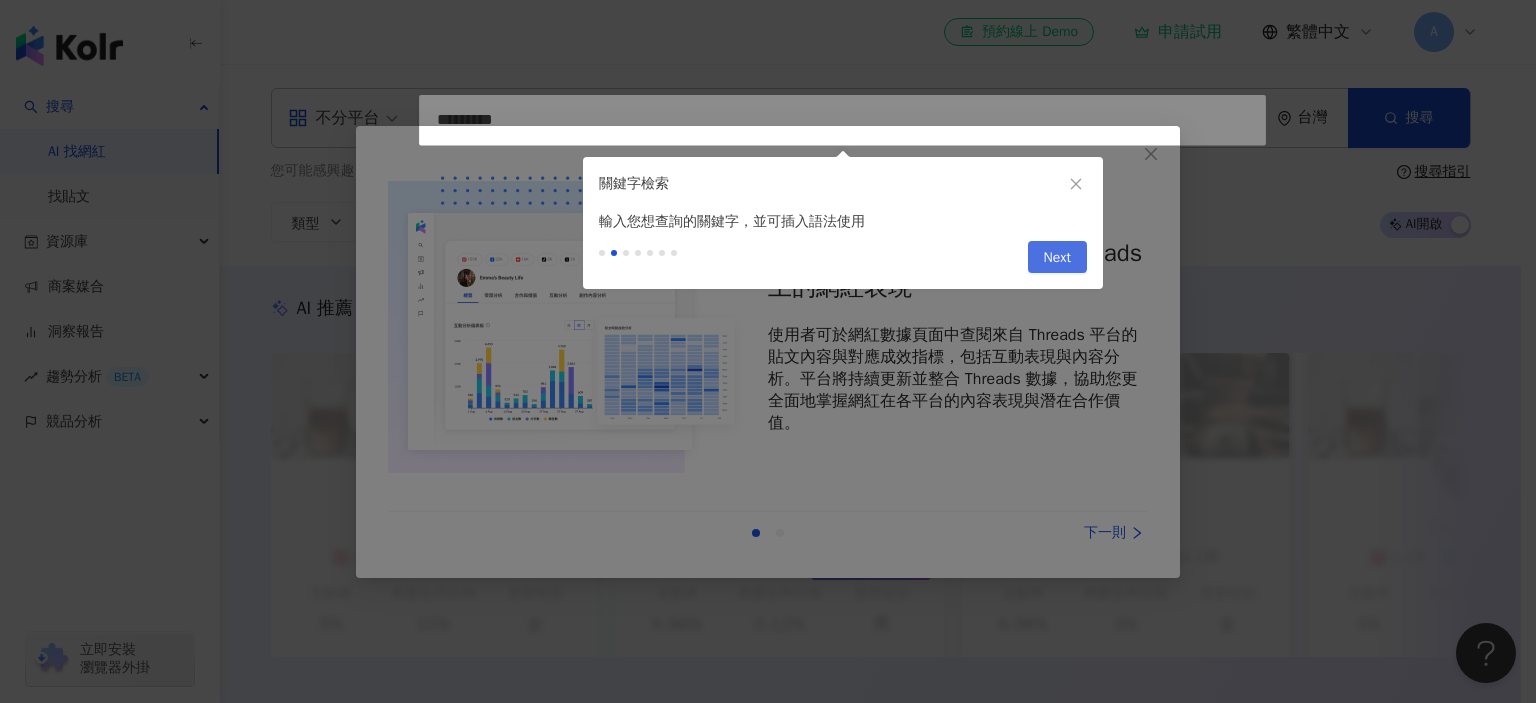 type on "*********" 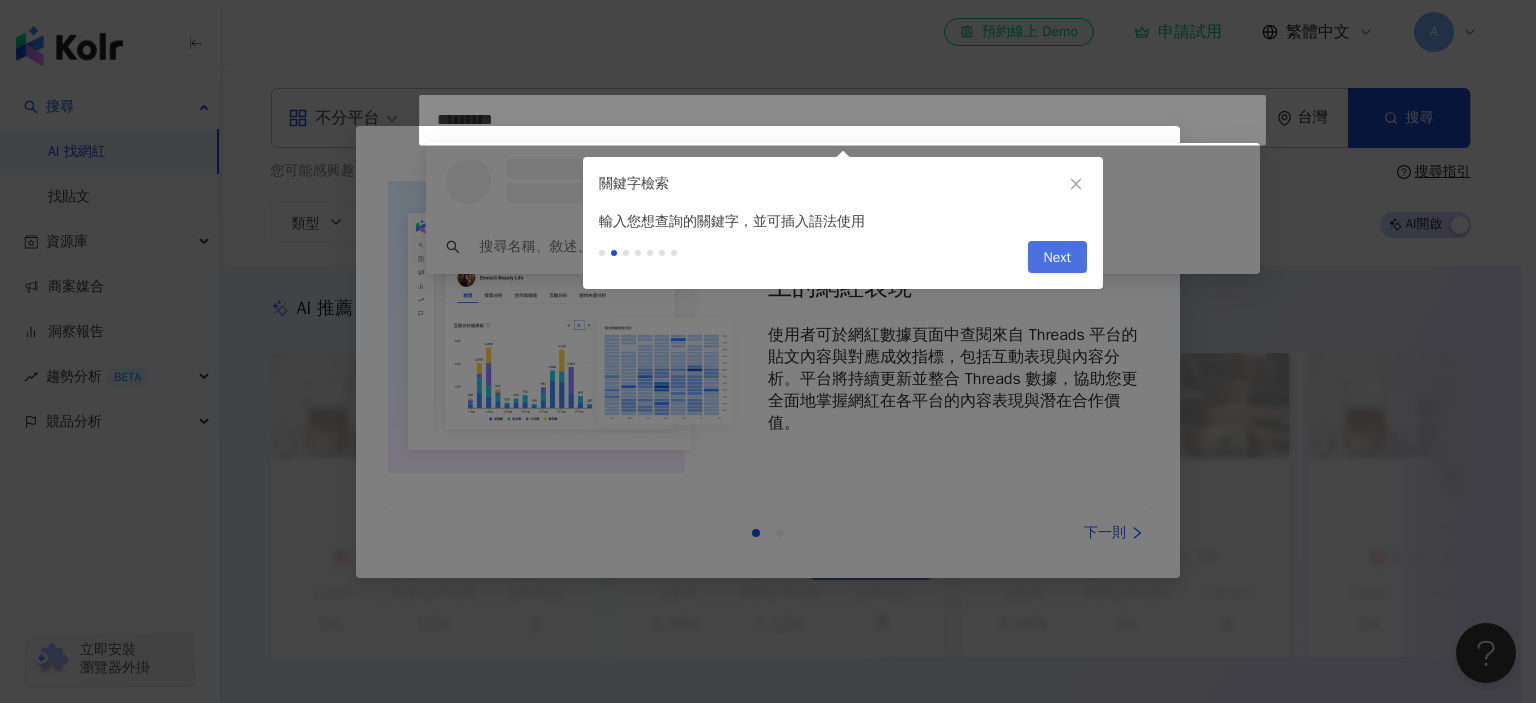 click on "Next" at bounding box center [1057, 258] 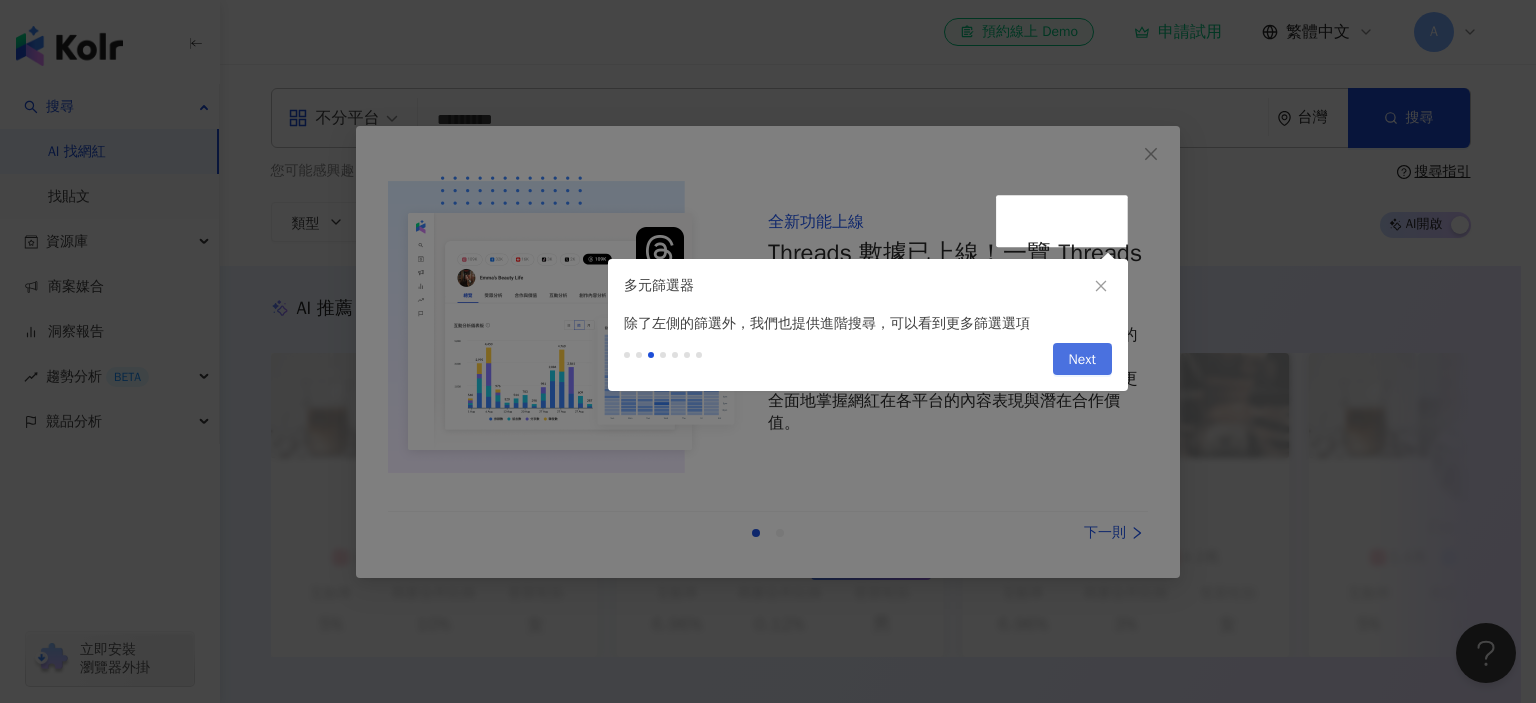 click on "Next" at bounding box center (1082, 360) 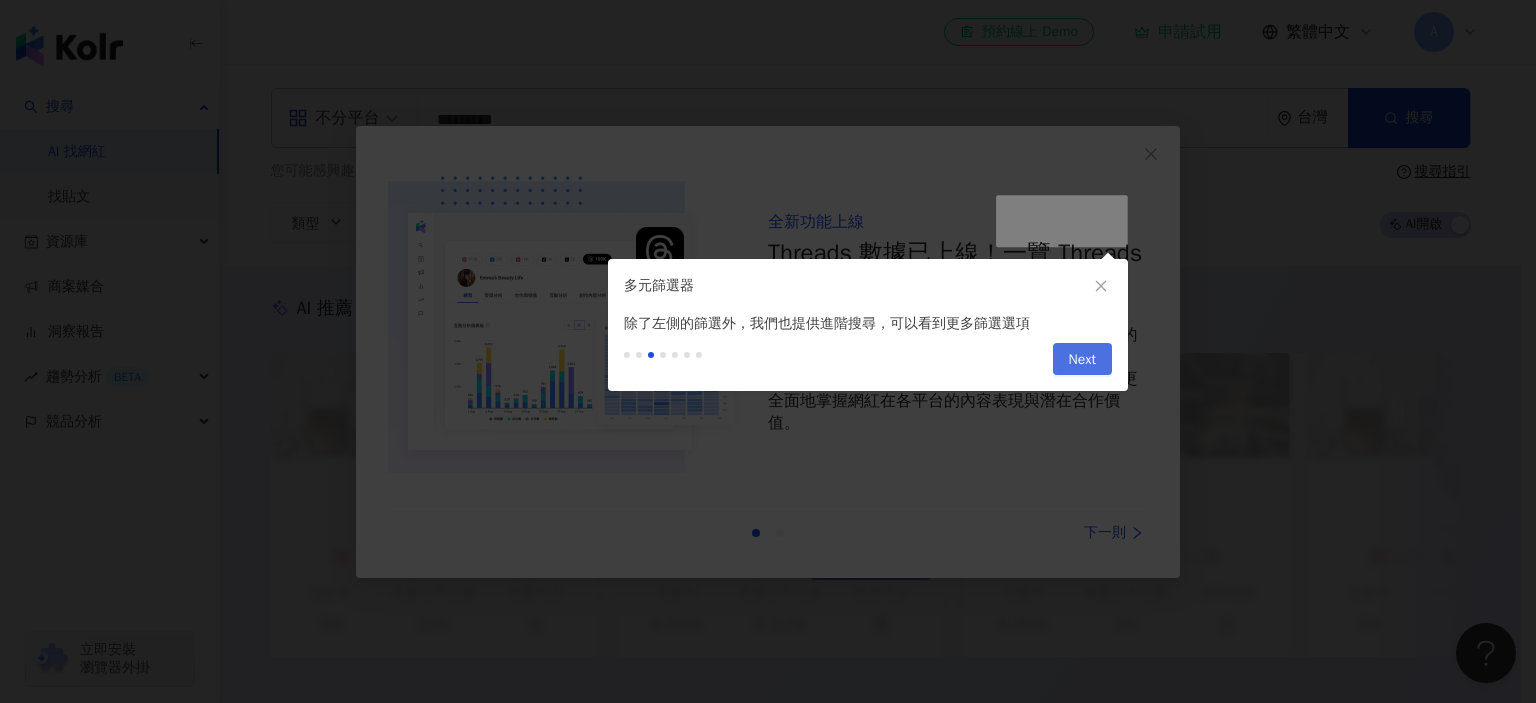 click on "Next" at bounding box center (1082, 360) 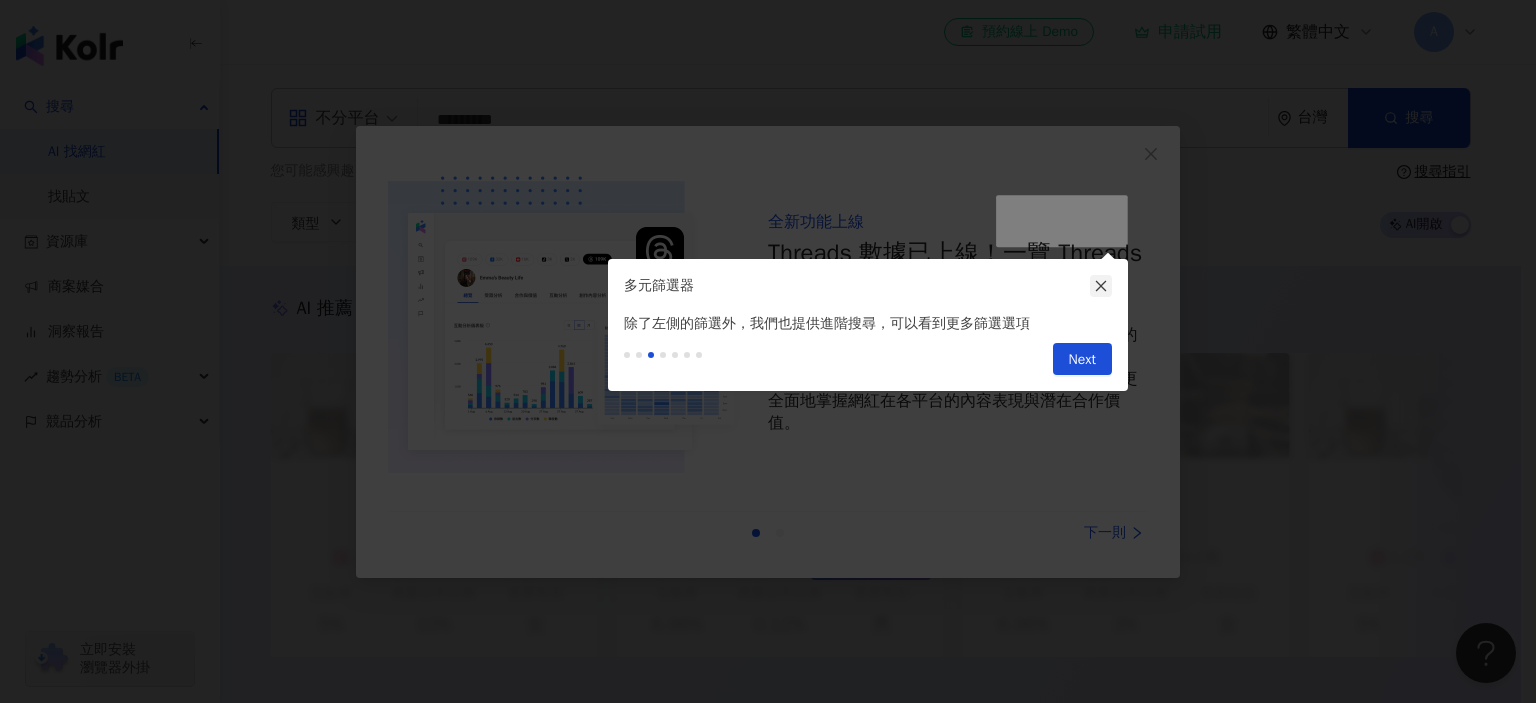 click 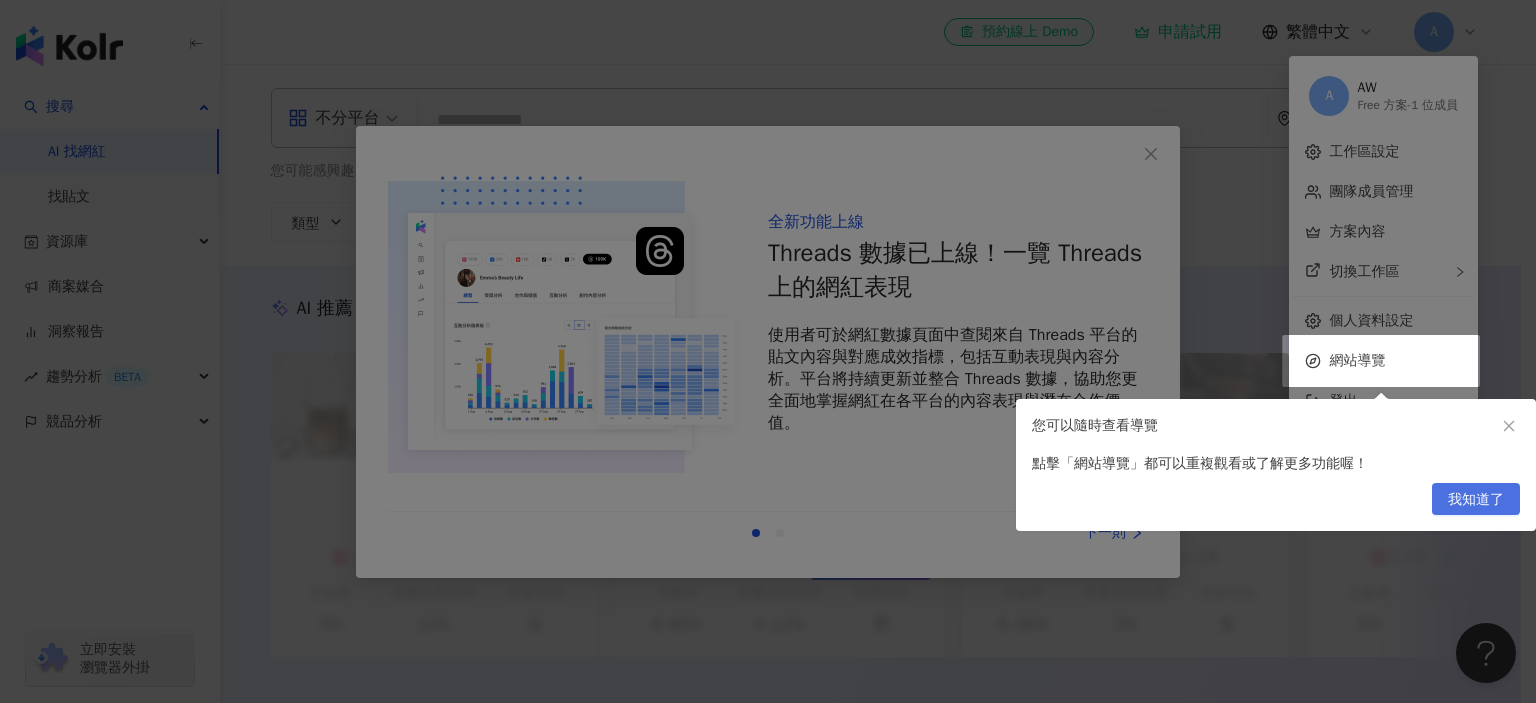 click on "我知道了" at bounding box center (1476, 500) 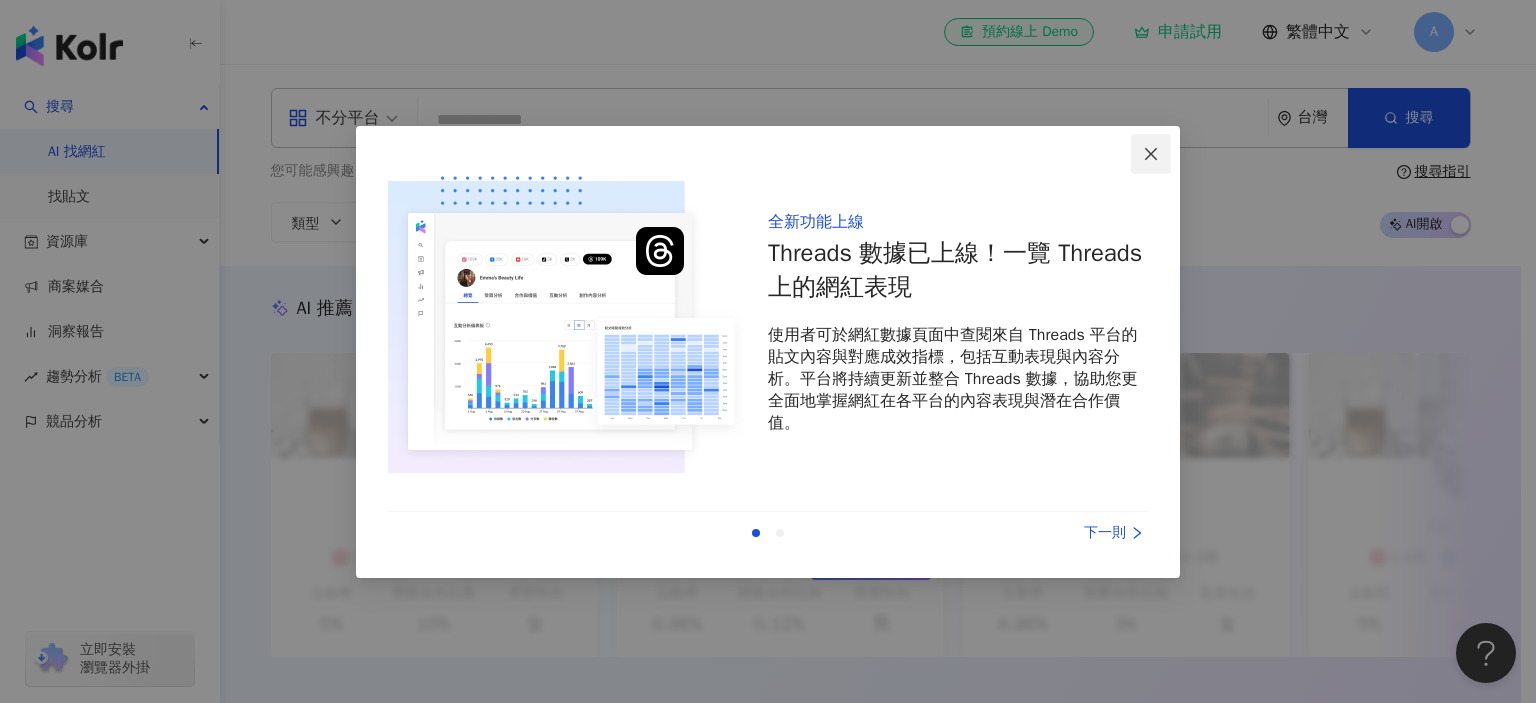 click 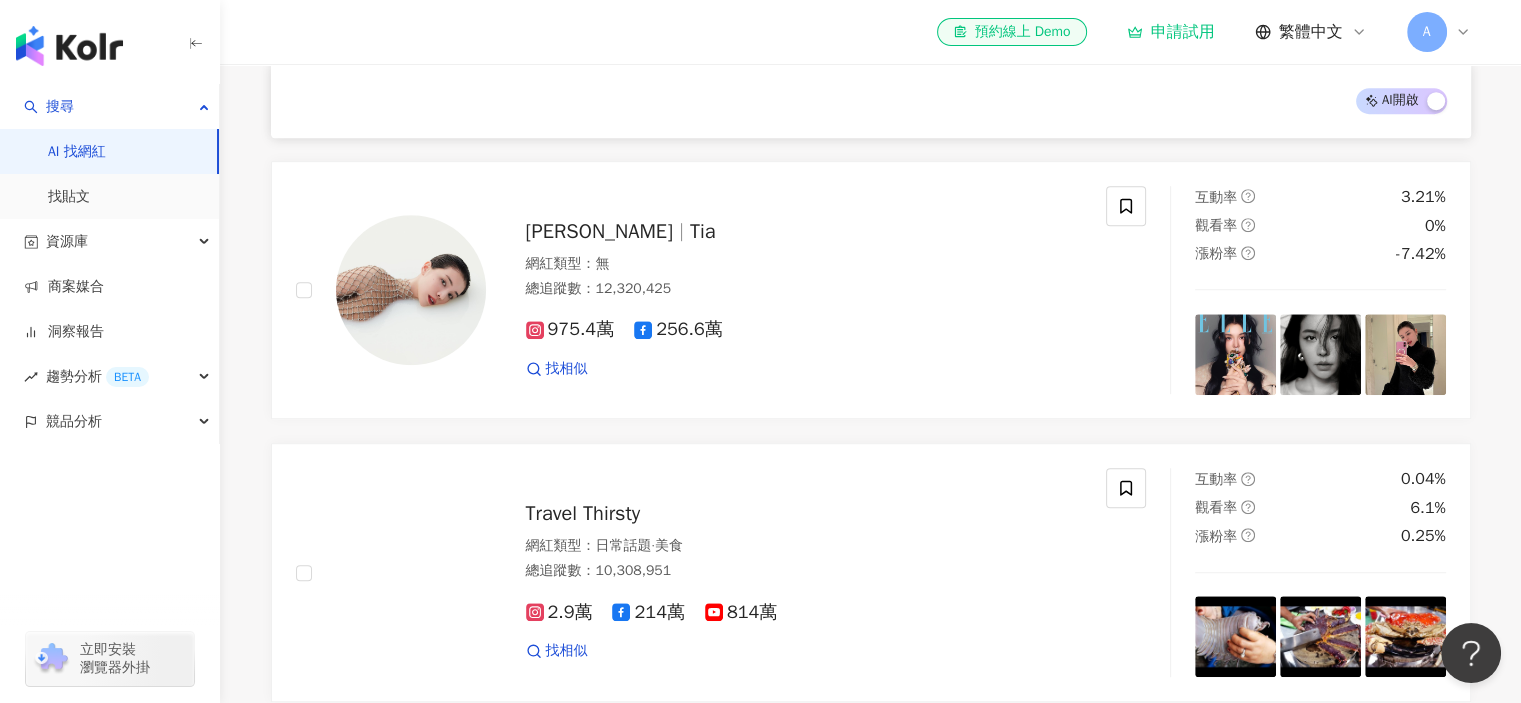scroll, scrollTop: 1194, scrollLeft: 0, axis: vertical 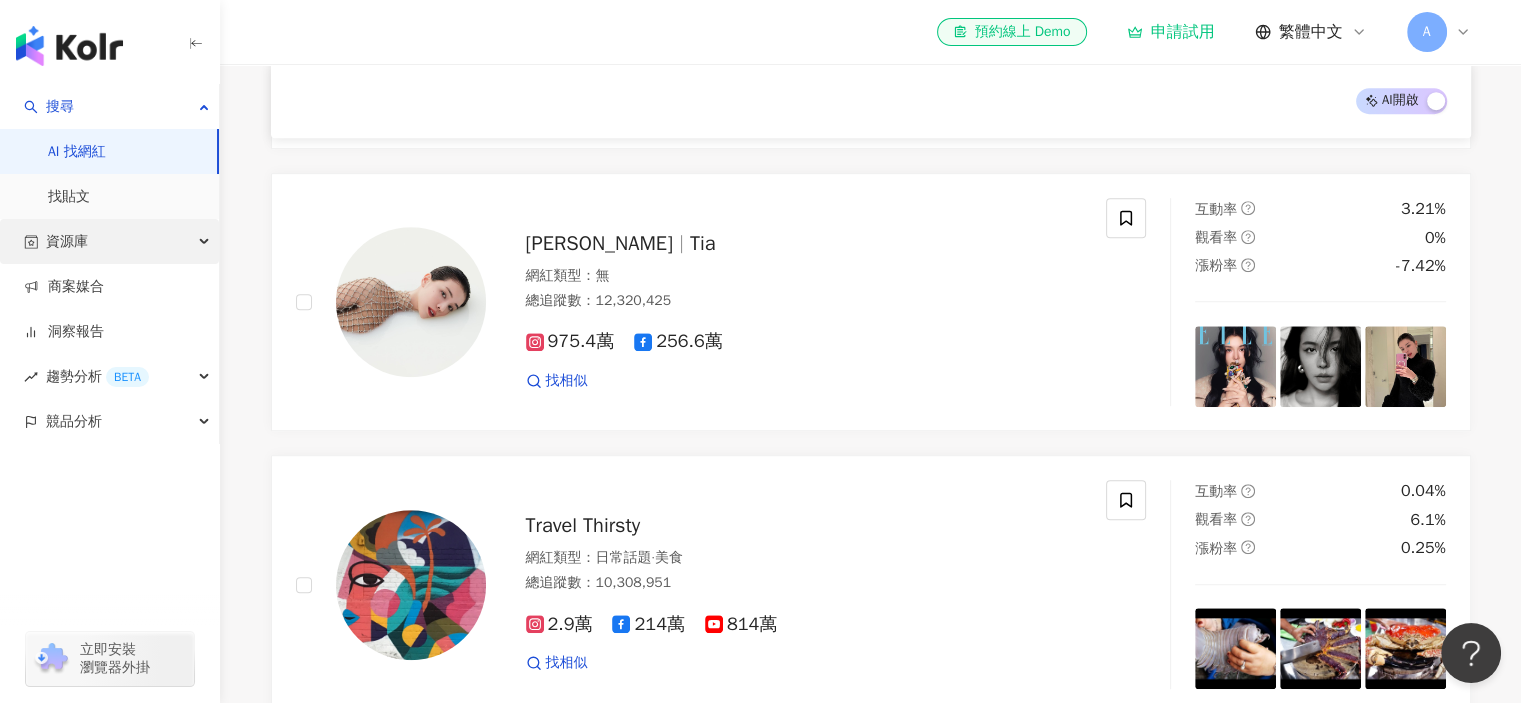 click on "資源庫" at bounding box center (109, 241) 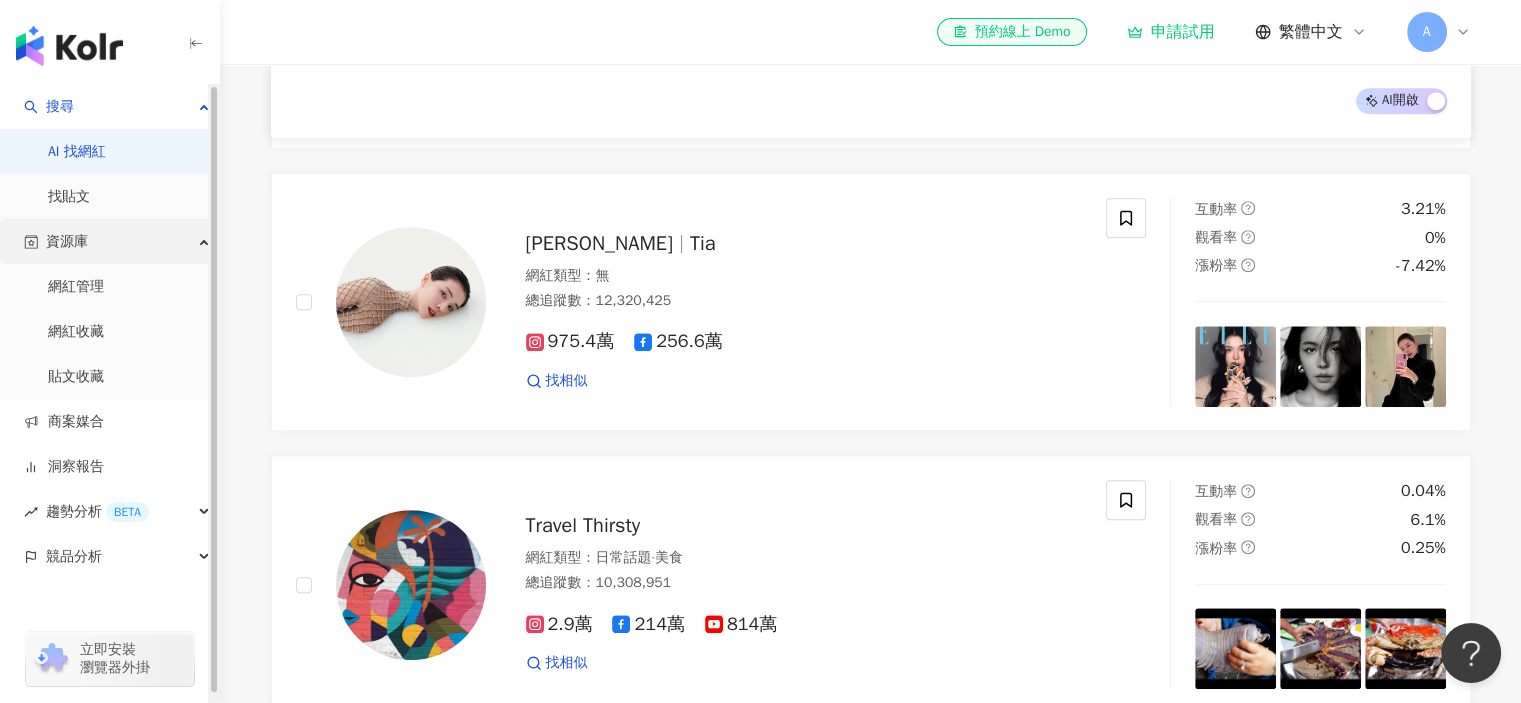 click on "資源庫" at bounding box center (109, 241) 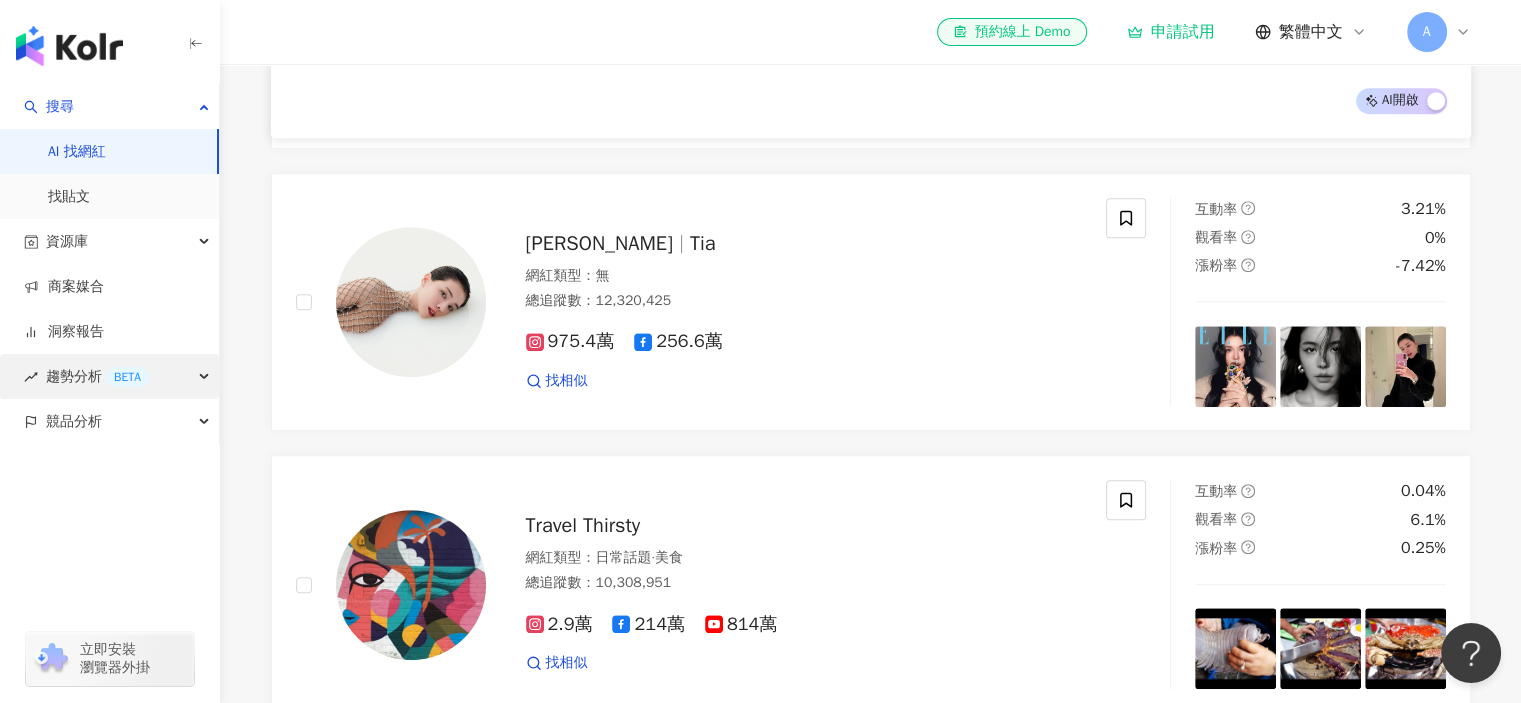 click at bounding box center [206, 377] 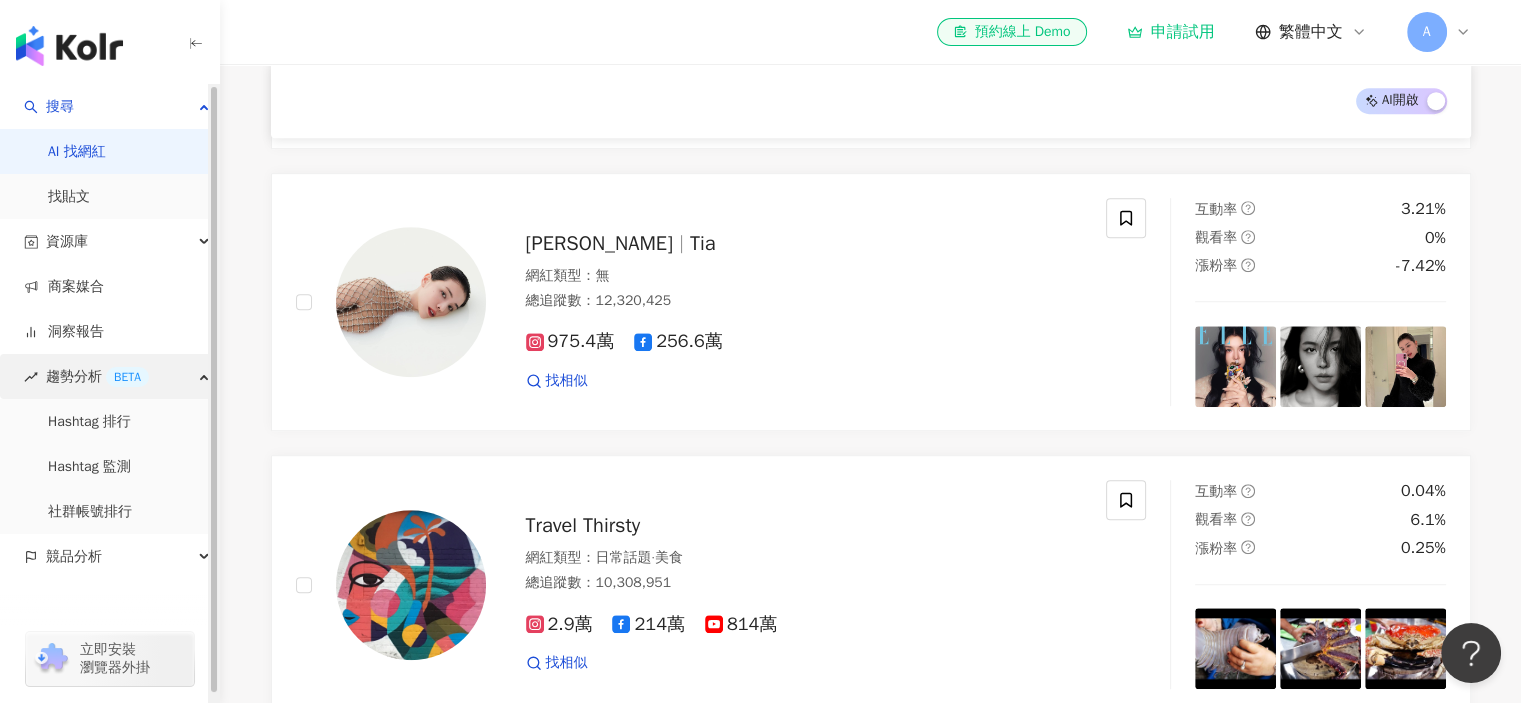 click on "趨勢分析 BETA" at bounding box center [109, 376] 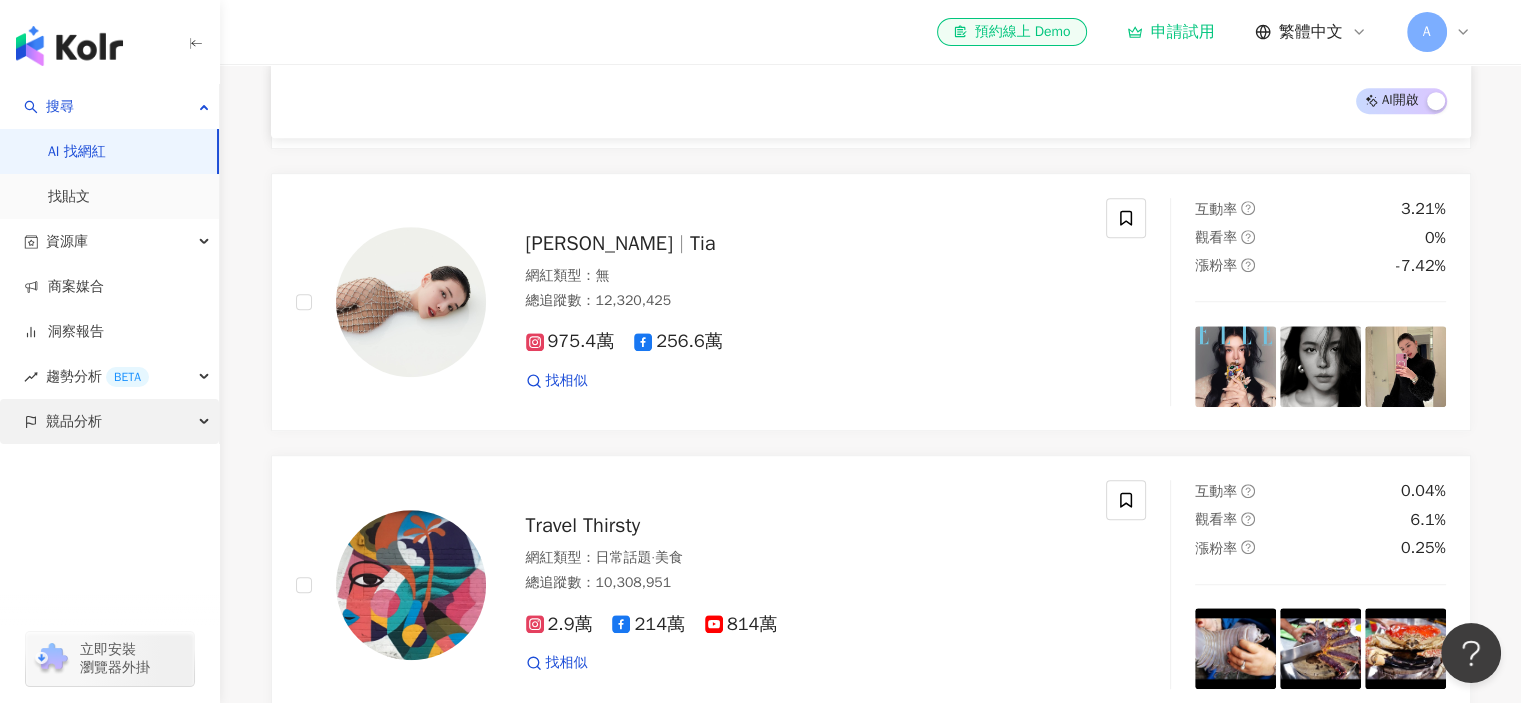 click on "競品分析" at bounding box center [109, 421] 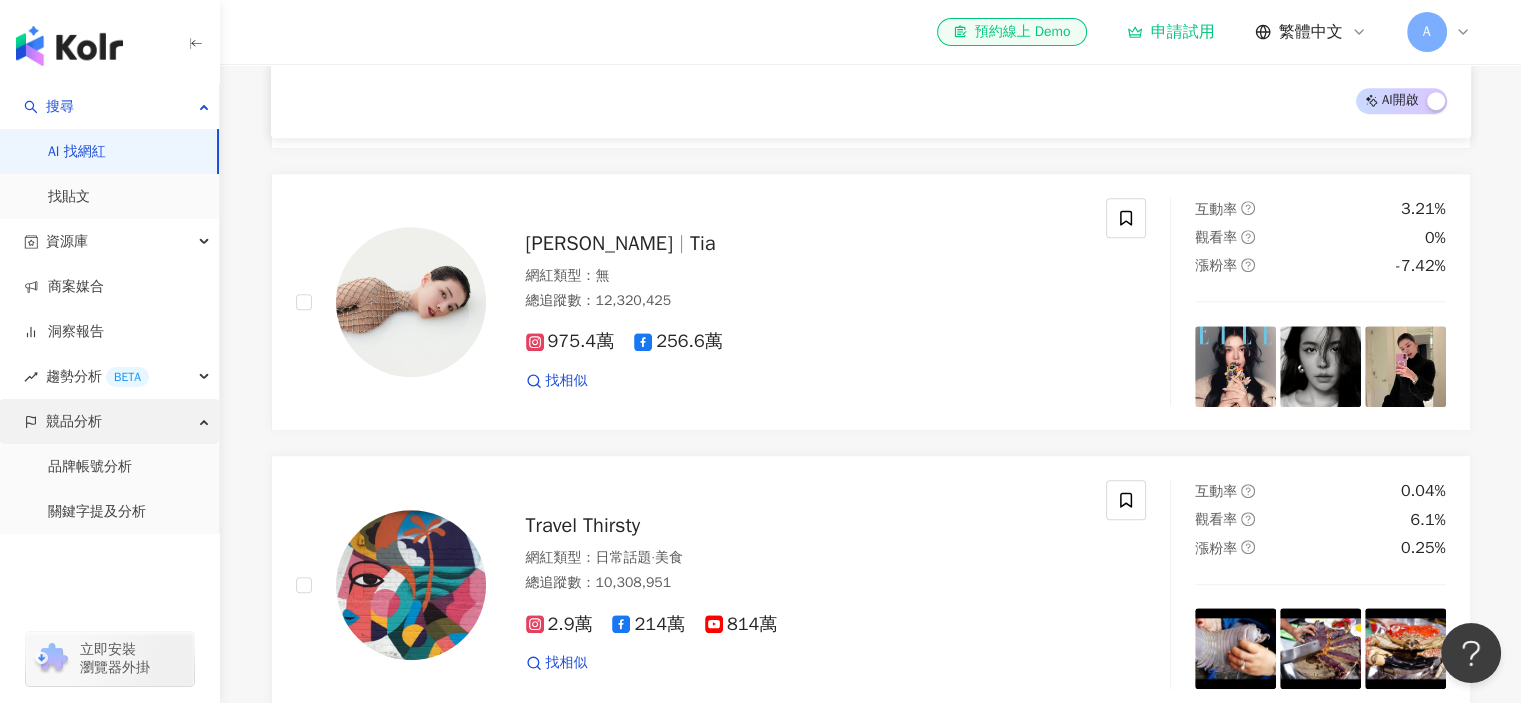 click on "競品分析" at bounding box center (109, 421) 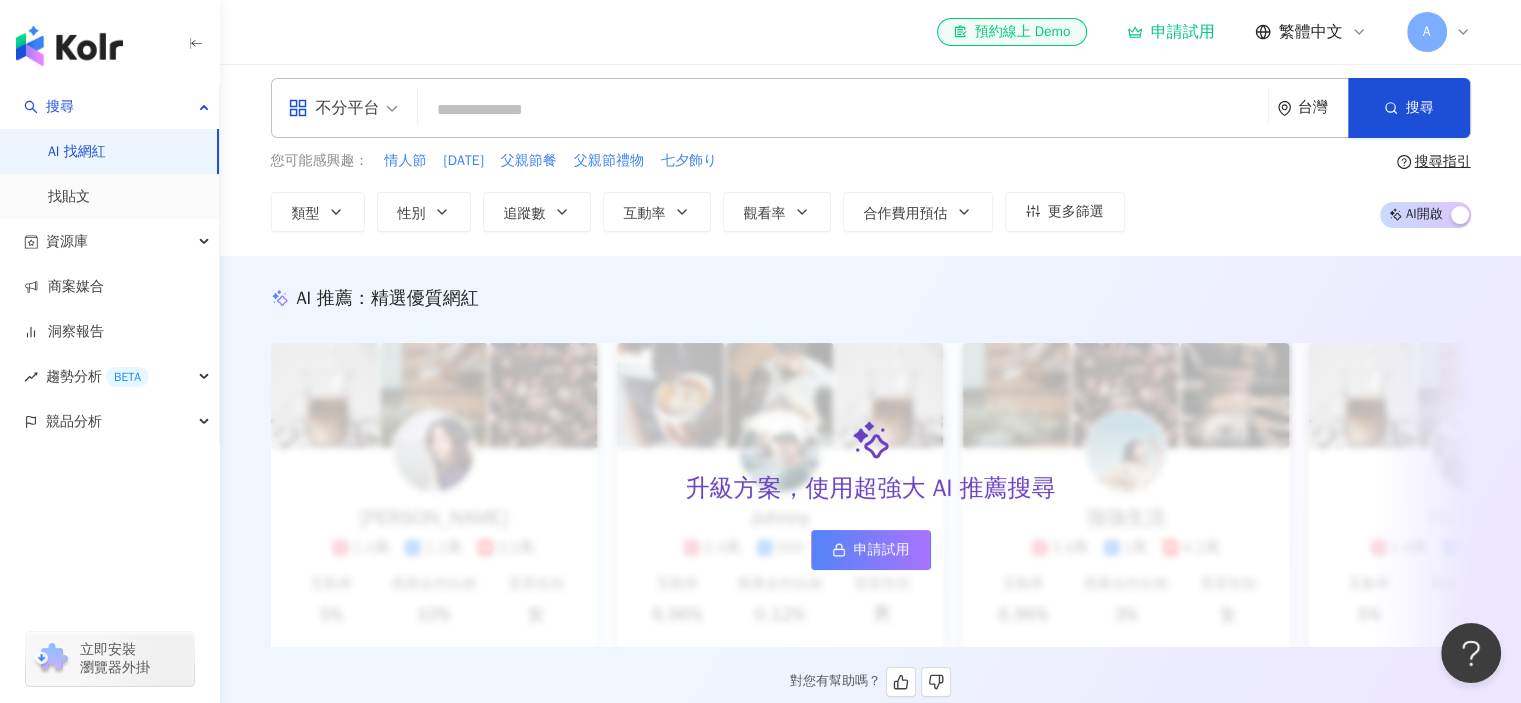 scroll, scrollTop: 0, scrollLeft: 0, axis: both 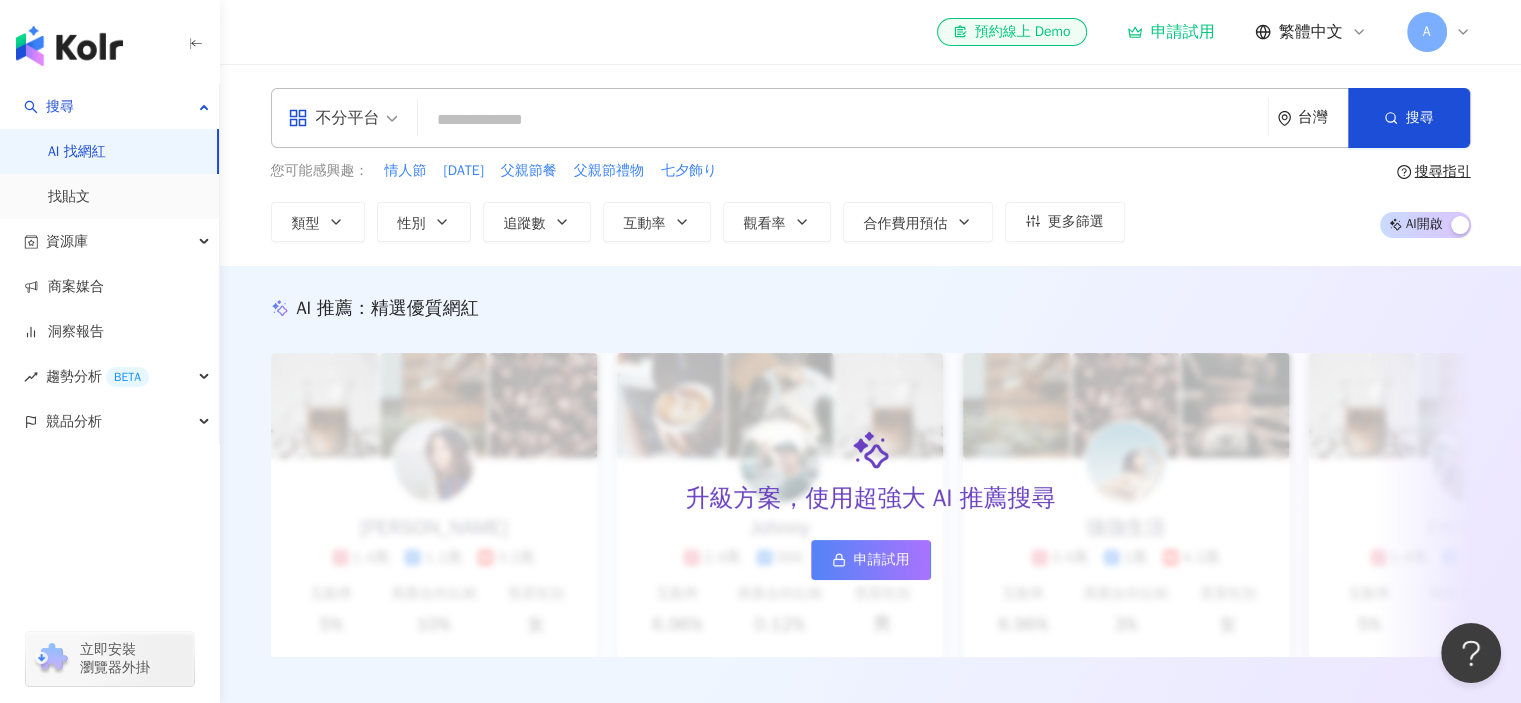 click on "不分平台" at bounding box center (343, 118) 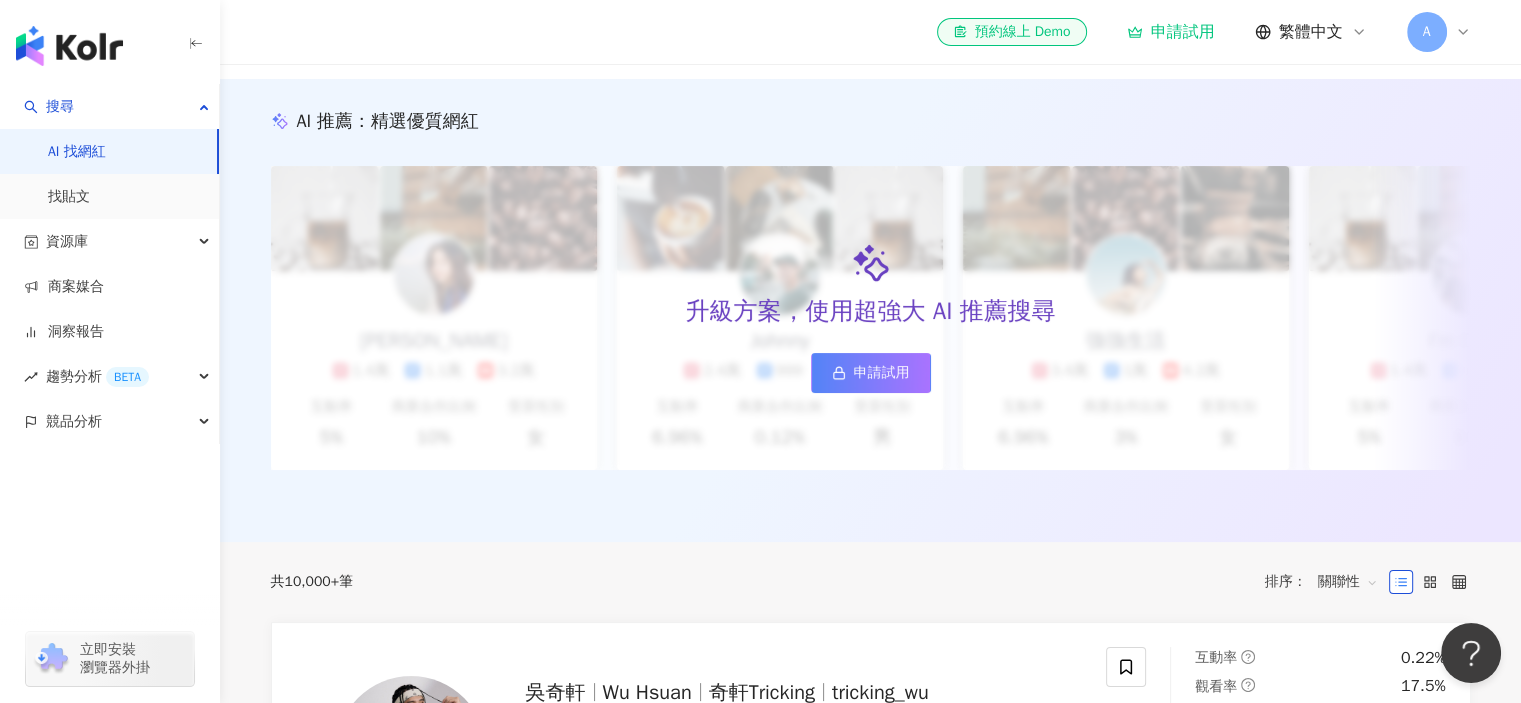 scroll, scrollTop: 0, scrollLeft: 0, axis: both 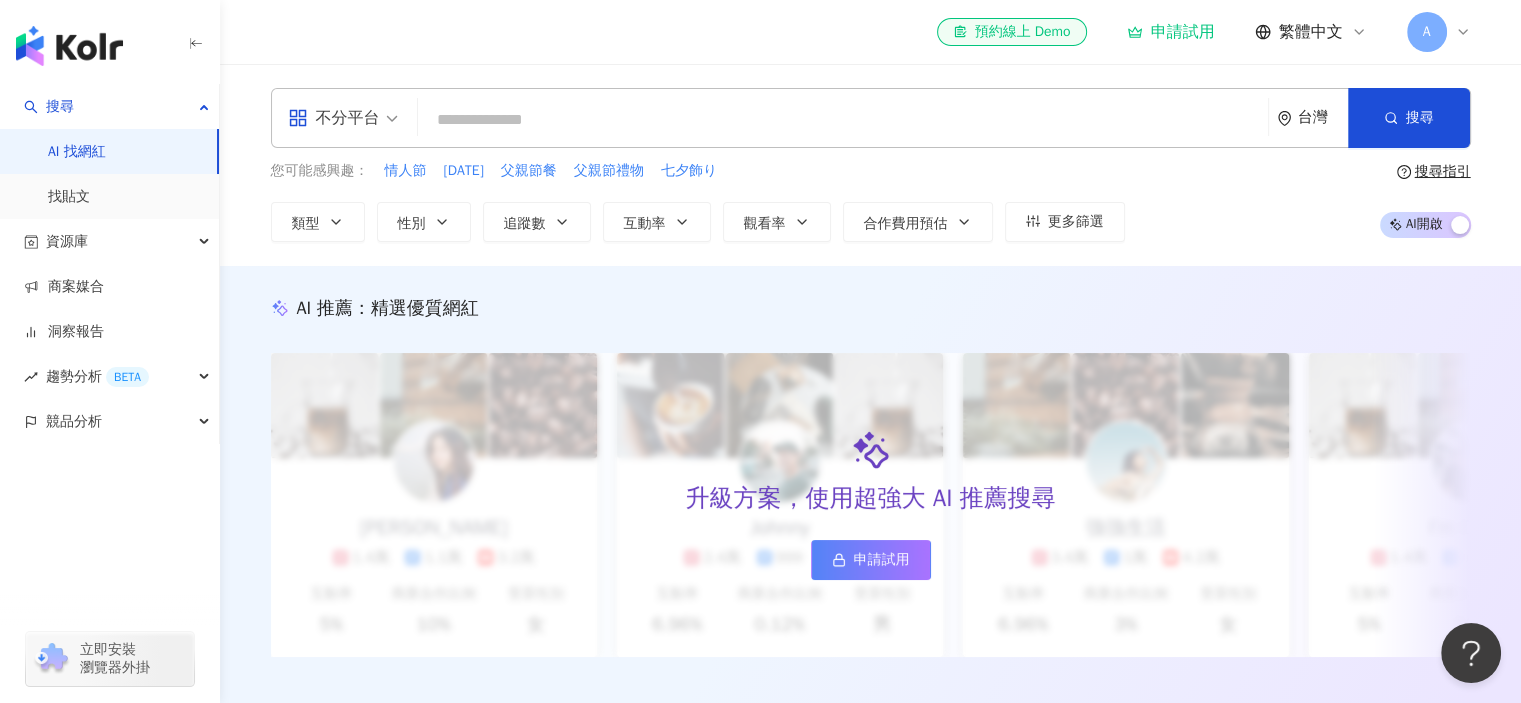 click on "搜尋 AI 找網紅 找貼文 資源庫 網紅管理 網紅收藏 貼文收藏 商案媒合 洞察報告 趨勢分析 BETA Hashtag 排行 Hashtag 監測 社群帳號排行 競品分析 品牌帳號分析 關鍵字提及分析 立即安裝
瀏覽器外掛 el-icon-cs 預約線上 Demo 申請試用 繁體中文 A all 不分平台 台灣 搜尋 loading 搜尋名稱、敘述、貼文含有關鍵字 “ 團購 AND 優惠 ” 的網紅 您可能感興趣： 情人節  [DATE]  父親節餐  父親節禮物  七夕飾り  類型 性別 追蹤數 互動率 觀看率 合作費用預估  更多篩選 搜尋指引 AI  開啟 AI  關閉 AI 推薦 ： 精選優質網紅 升級方案，使用超強大 AI 推薦搜尋 申請試用 Cindy 1.4萬 1.1萬 3.2萬 互動率 5% 商業合作比例 10% 受眾性別 女 Johnny 2.4萬 999 4.2萬 互動率 6.96% 商業合作比例 0.12% 受眾性別 男 強強生活 3.4萬 1萬 4.2萬 互動率 6.96% 商業合作比例 3% 受眾性別 女 I’m Candy 1.4萬 1.1萬 3.2萬 互動率 5%" at bounding box center (760, 351) 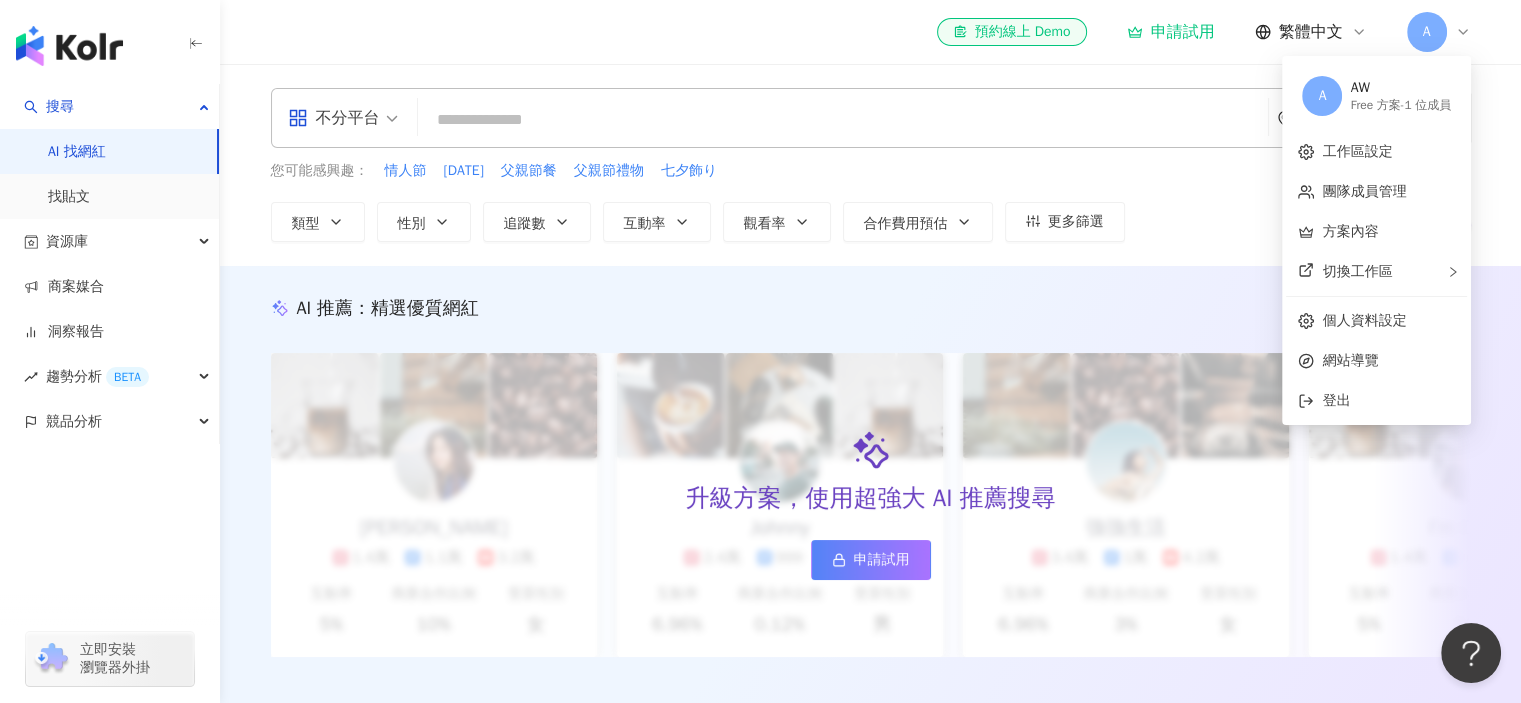 click 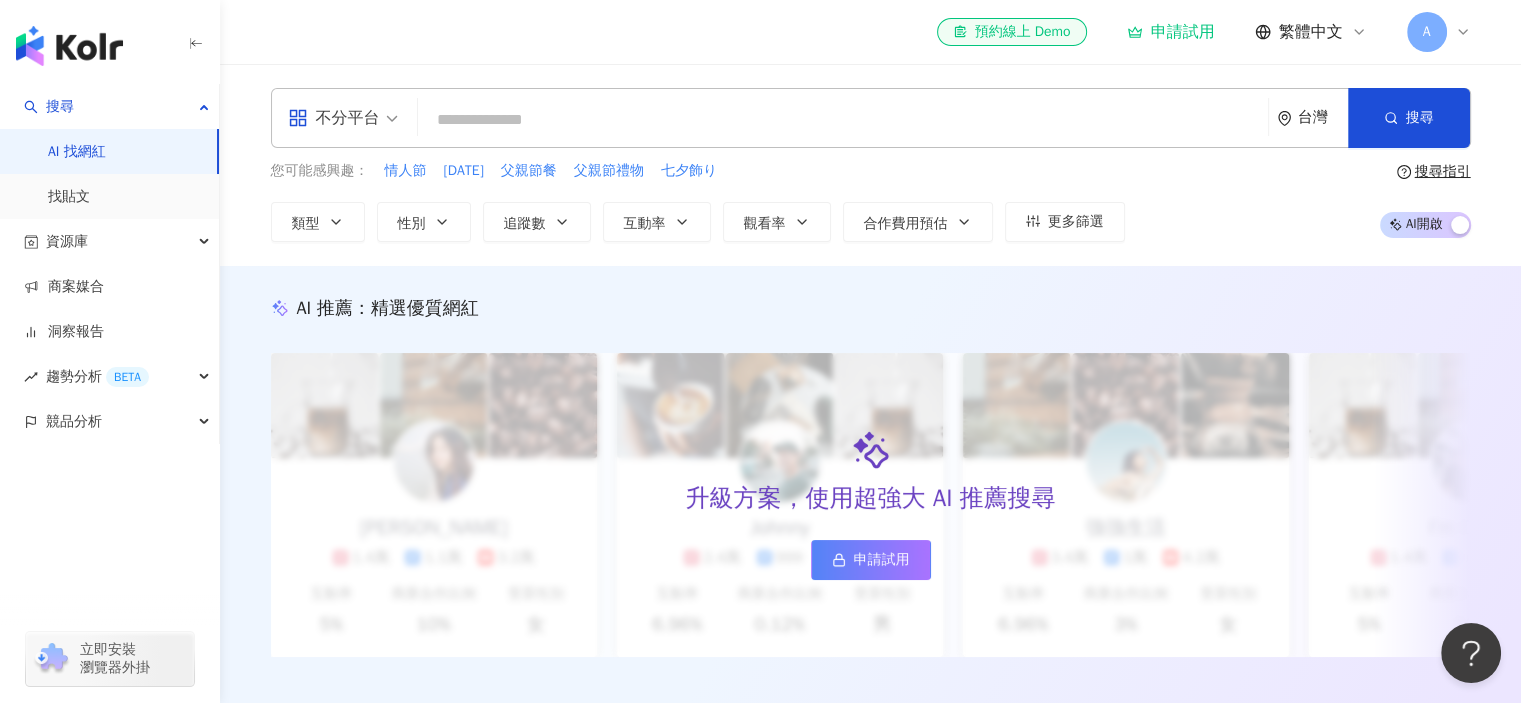 click at bounding box center [843, 120] 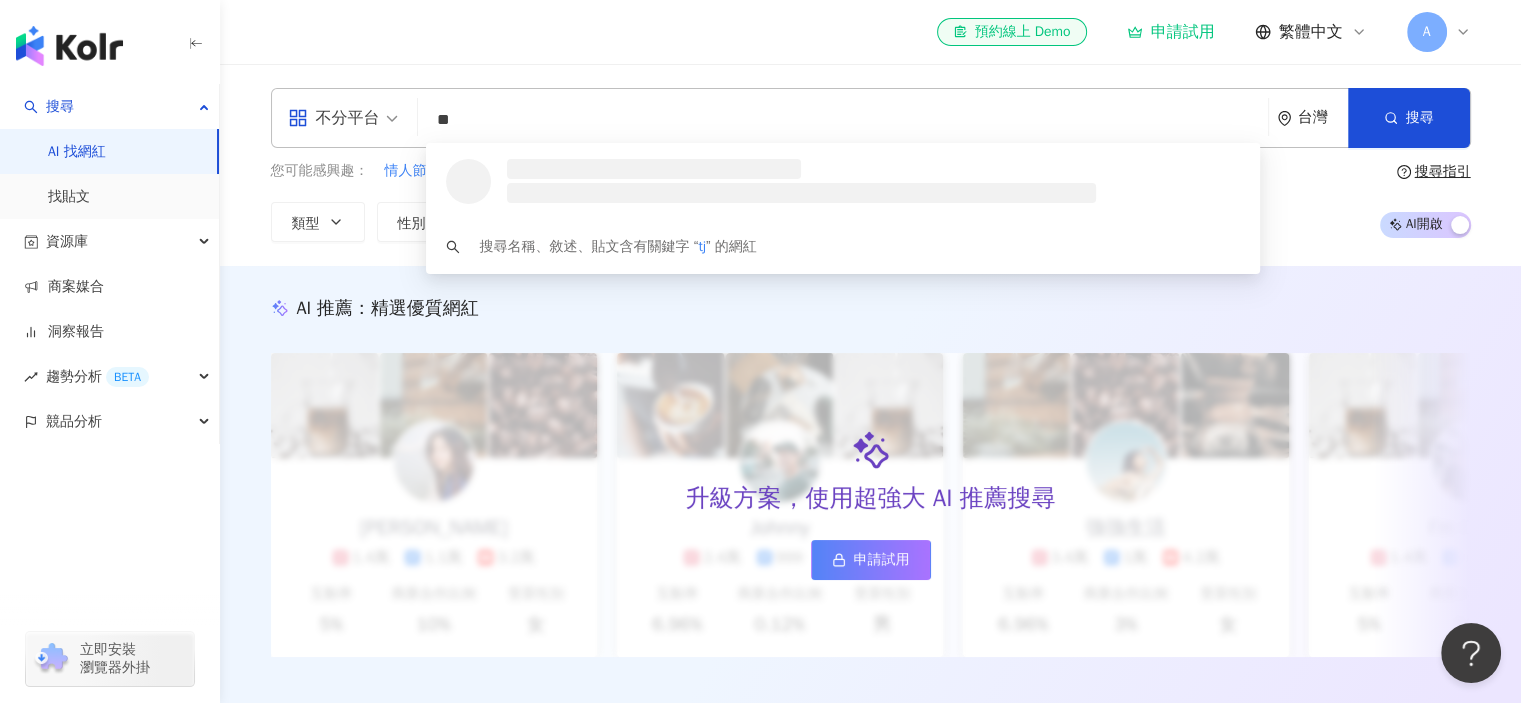 type on "*" 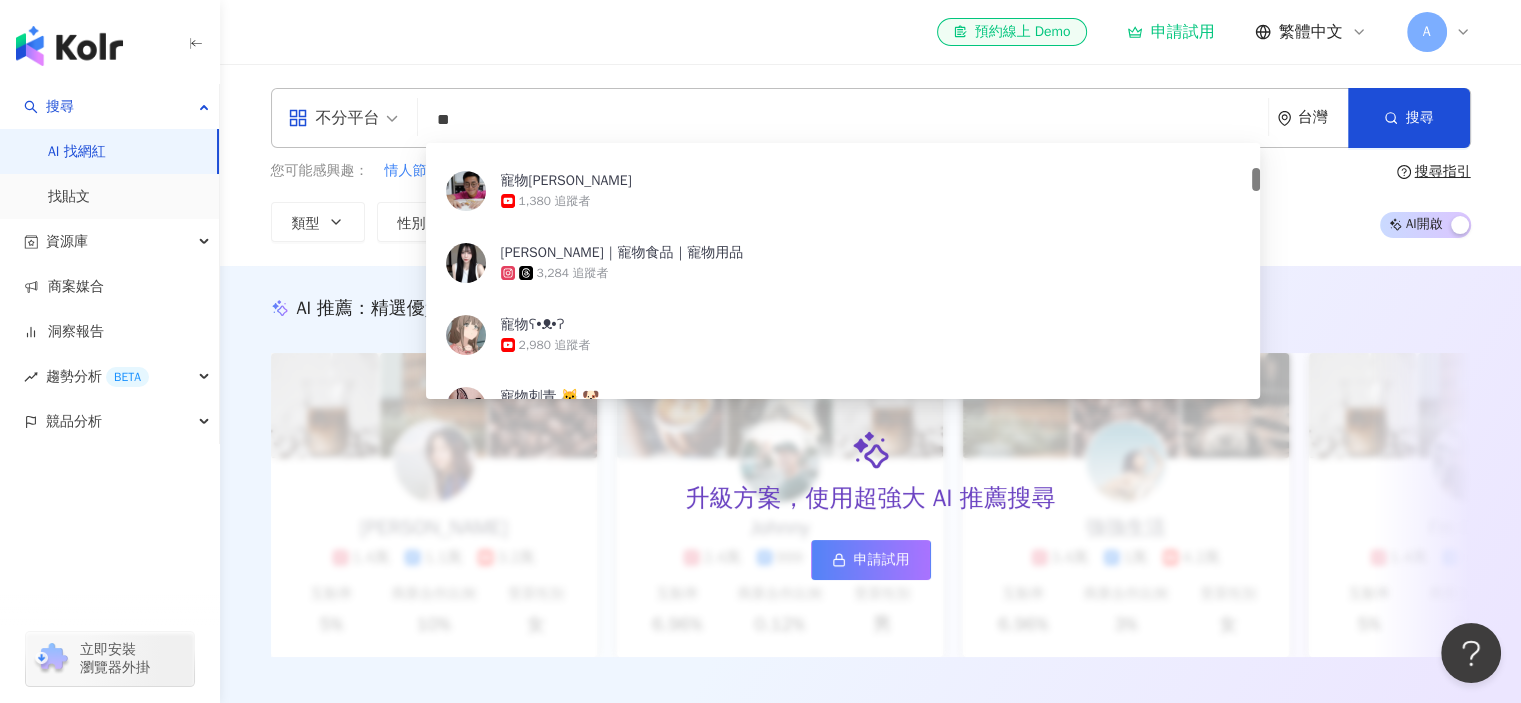 scroll, scrollTop: 0, scrollLeft: 0, axis: both 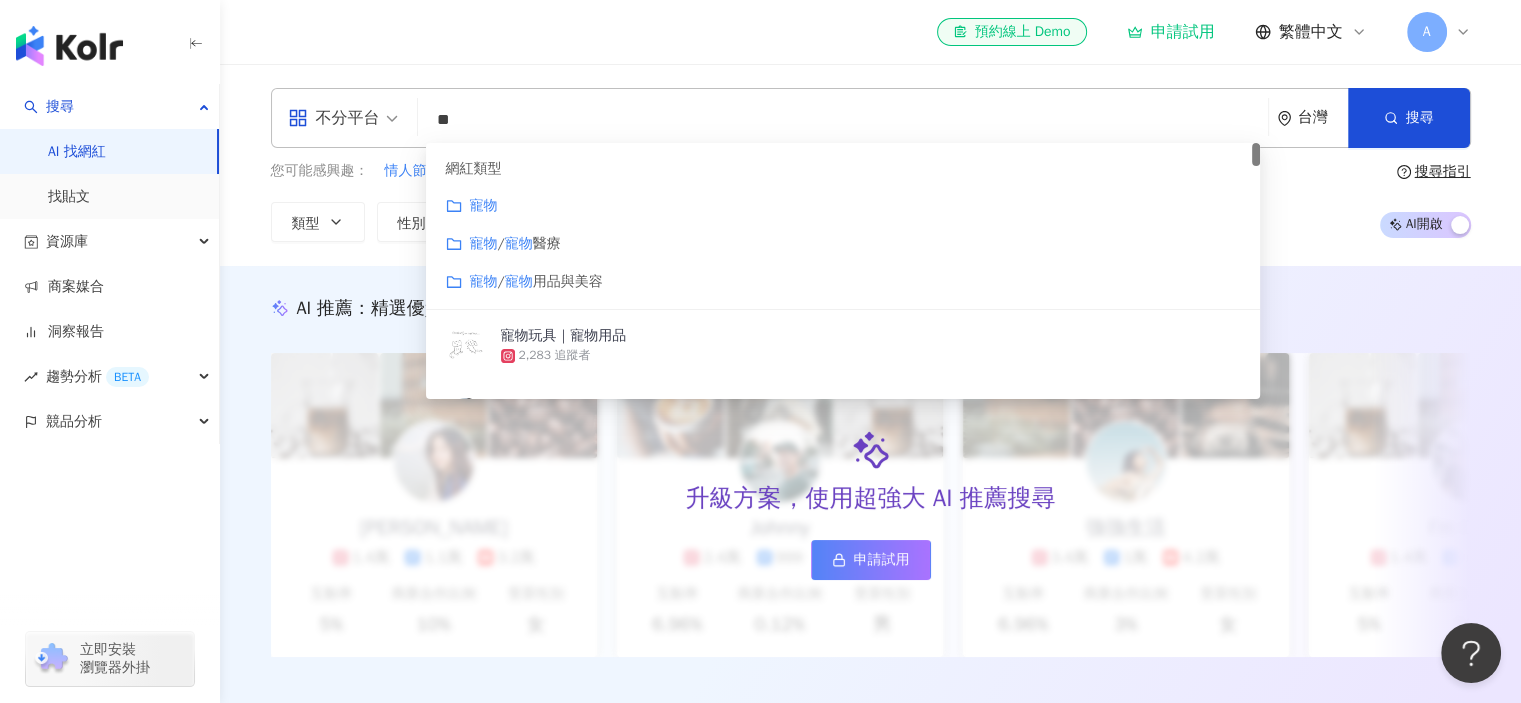 click on "醫療" at bounding box center (547, 243) 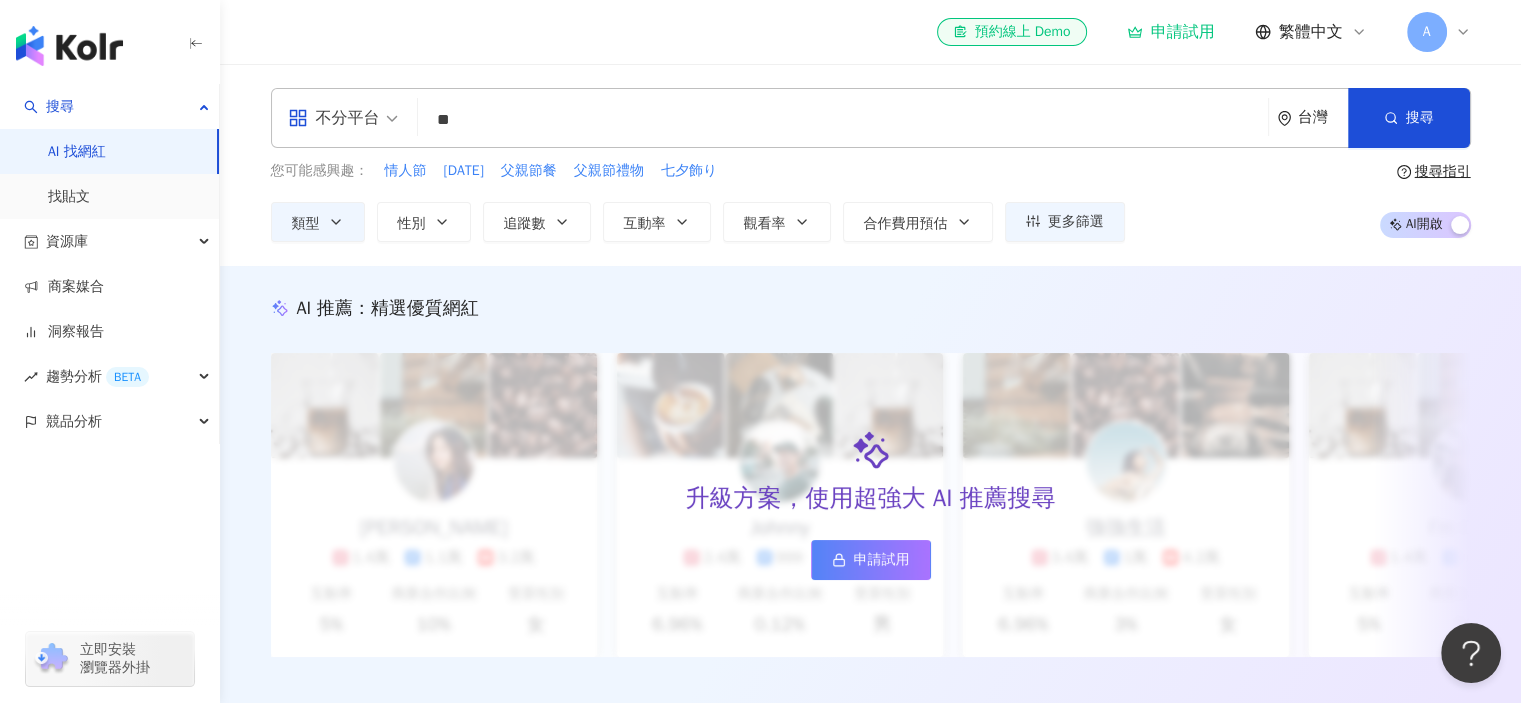 click on "**" at bounding box center (843, 120) 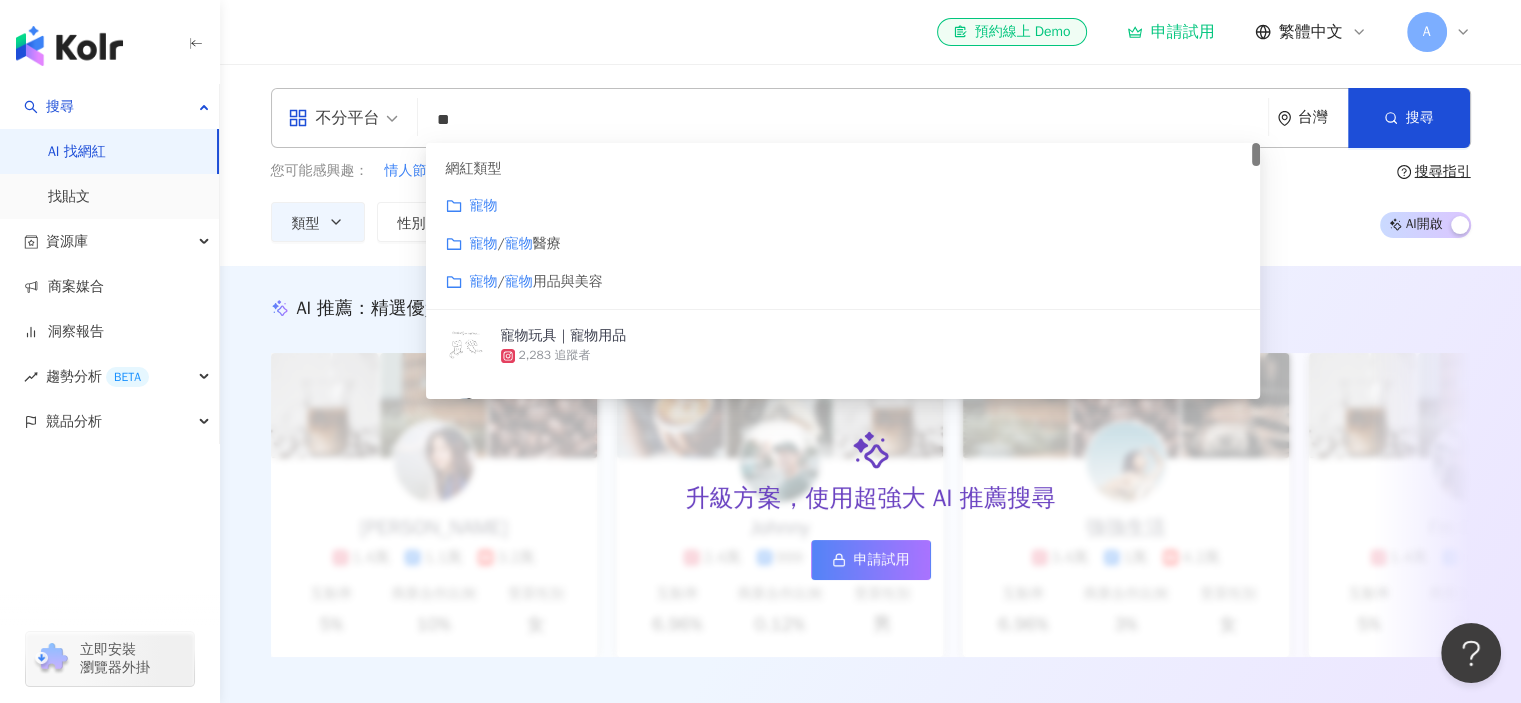 click on "醫療" at bounding box center (547, 243) 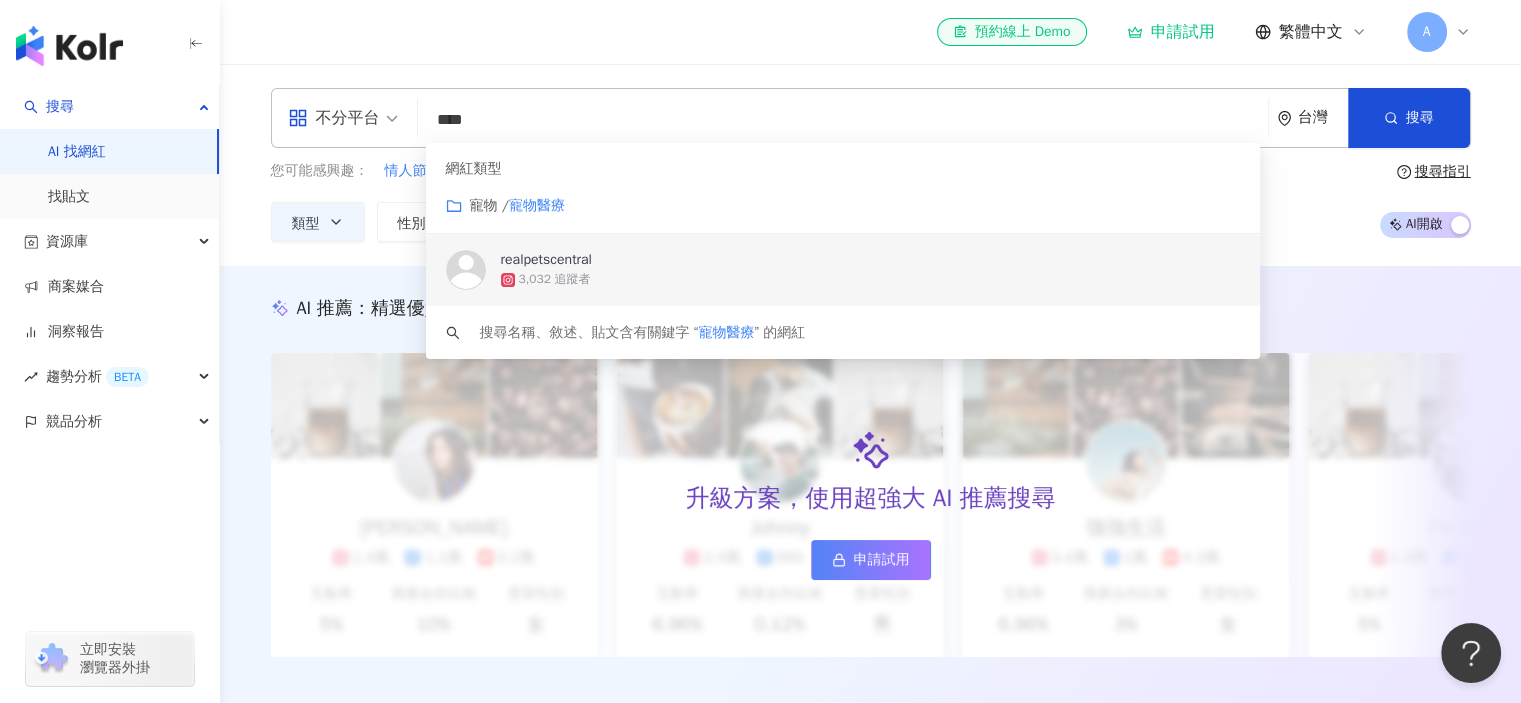 type on "****" 